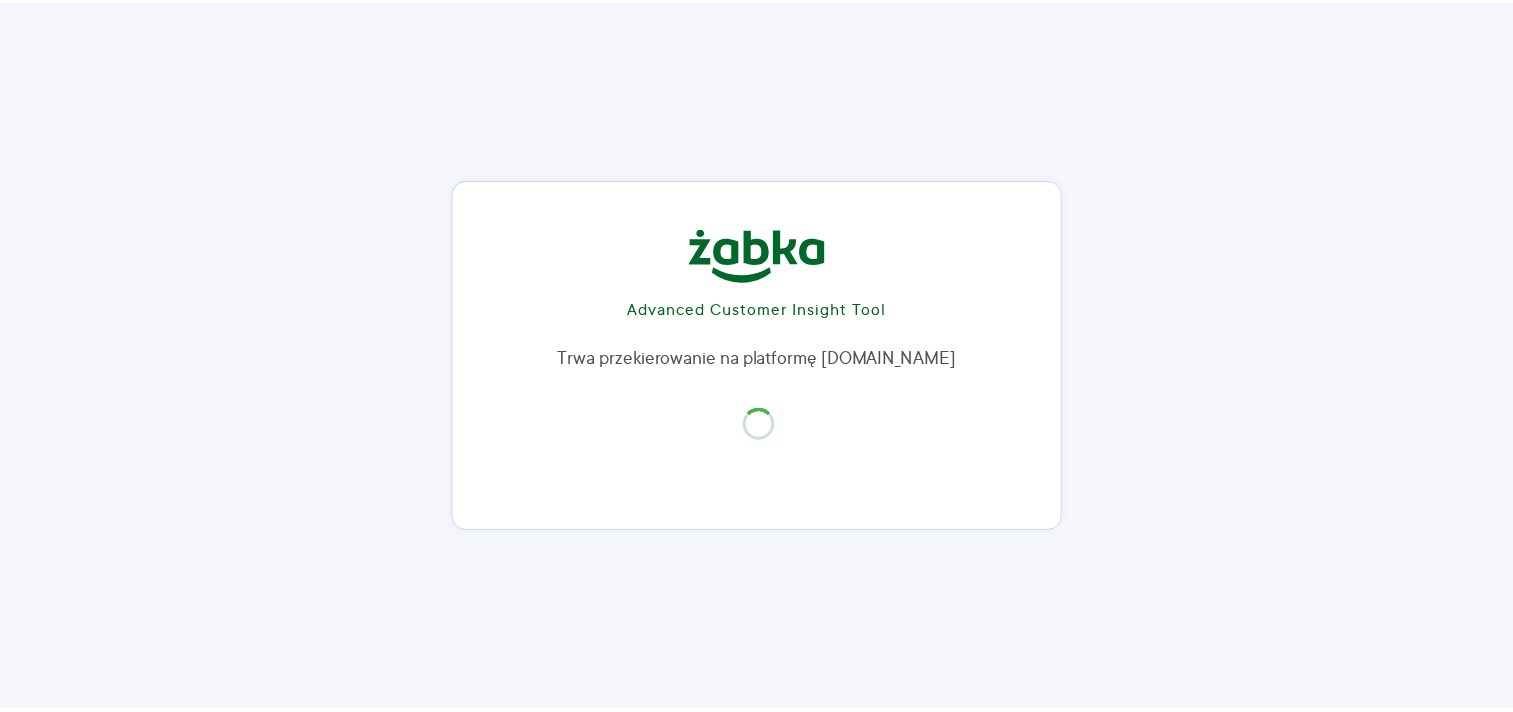scroll, scrollTop: 0, scrollLeft: 0, axis: both 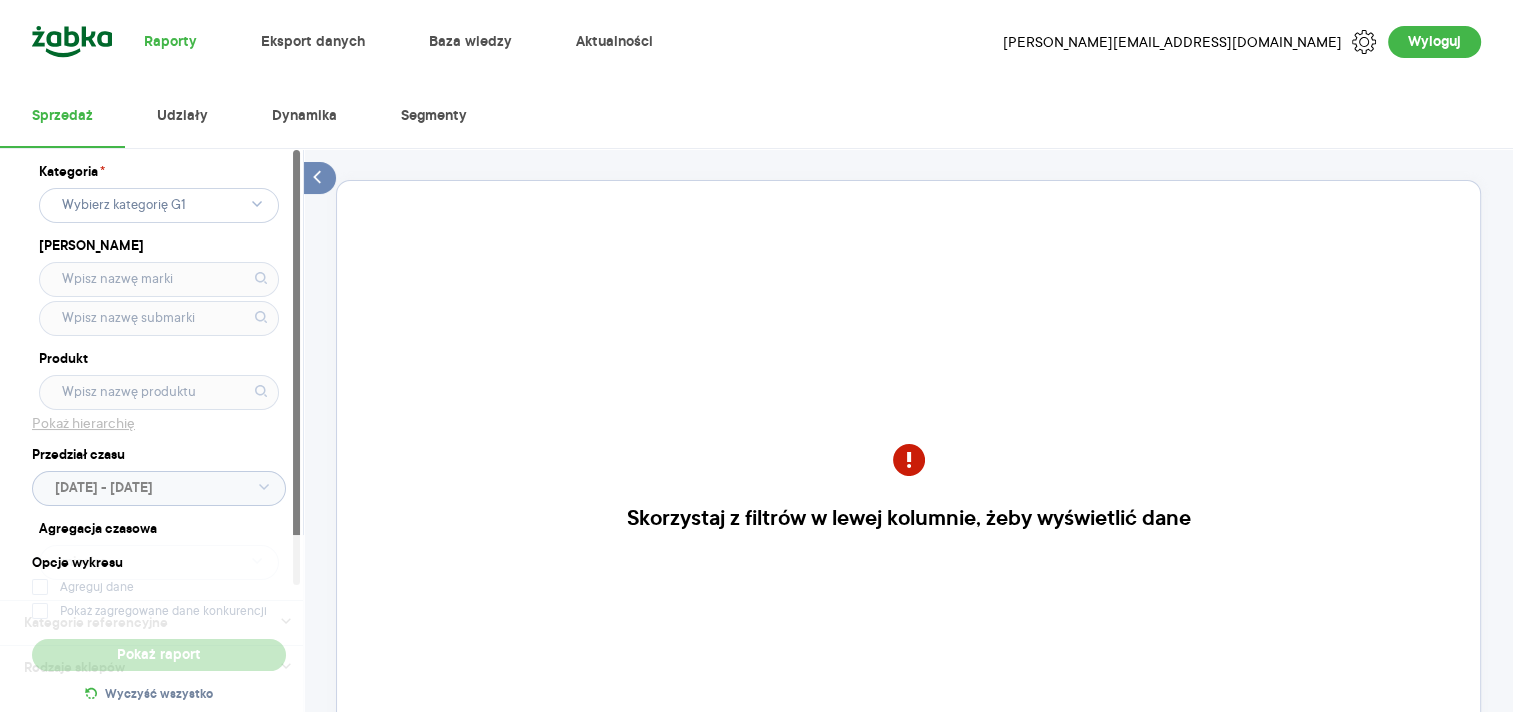 click on "Skorzystaj z filtrów w lewej kolumnie, żeby wyświetlić dane" at bounding box center (908, 503) 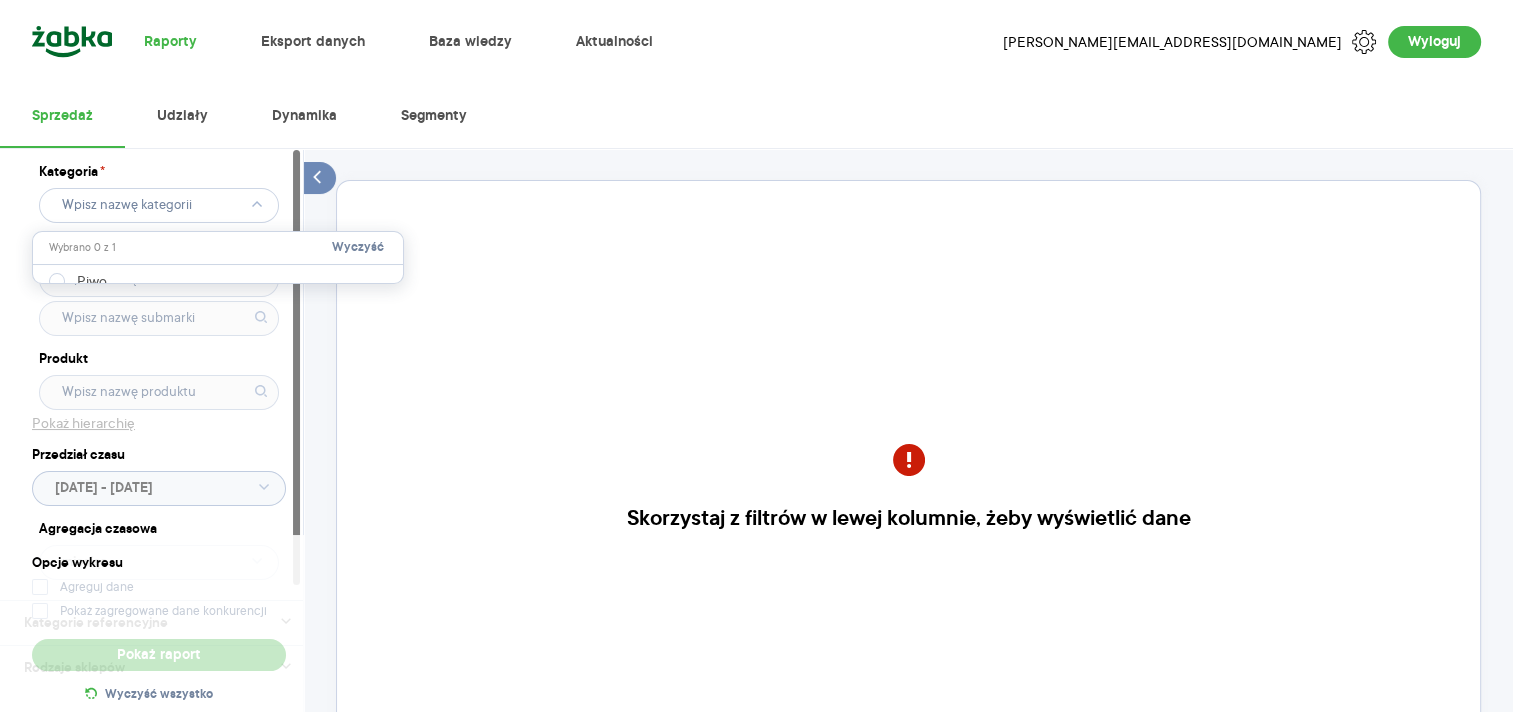 click at bounding box center (218, 275) 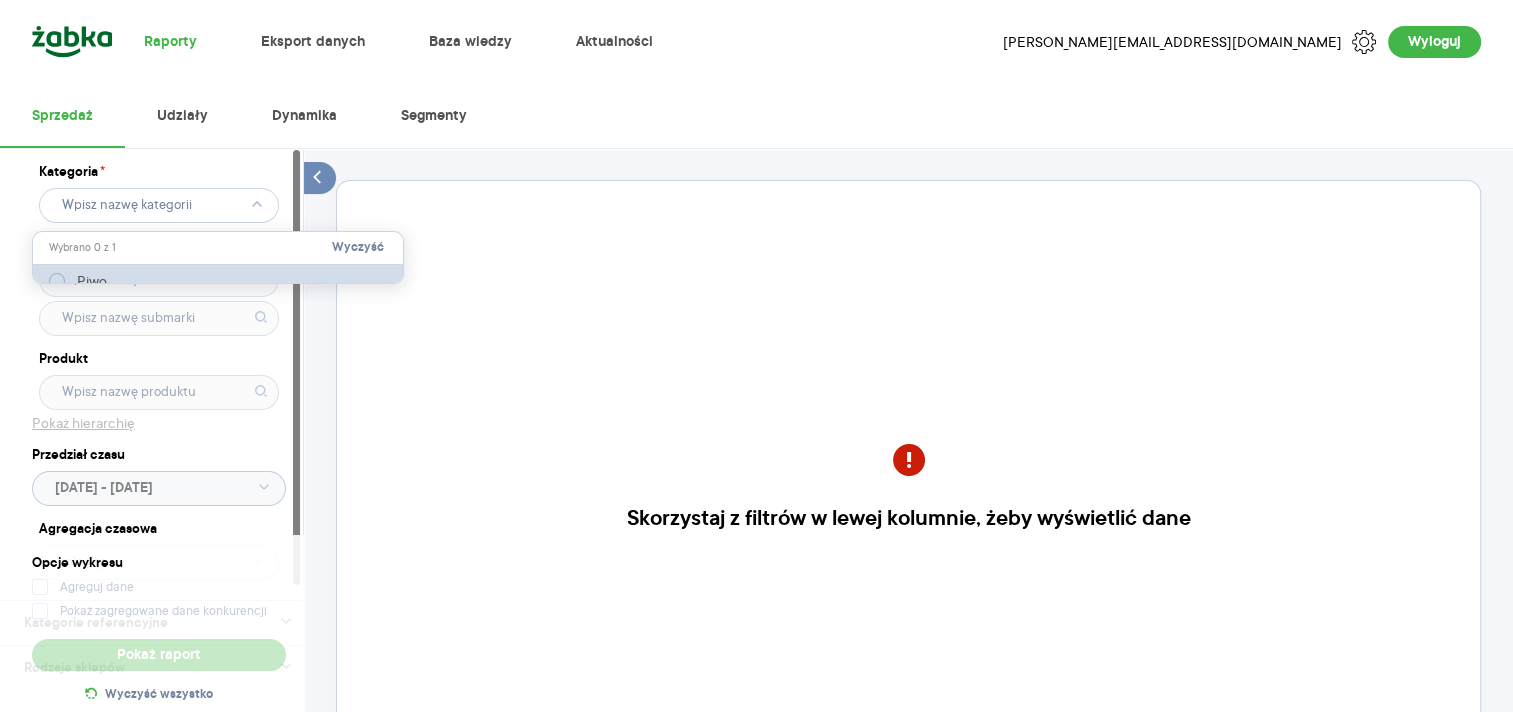 click at bounding box center (57, 281) 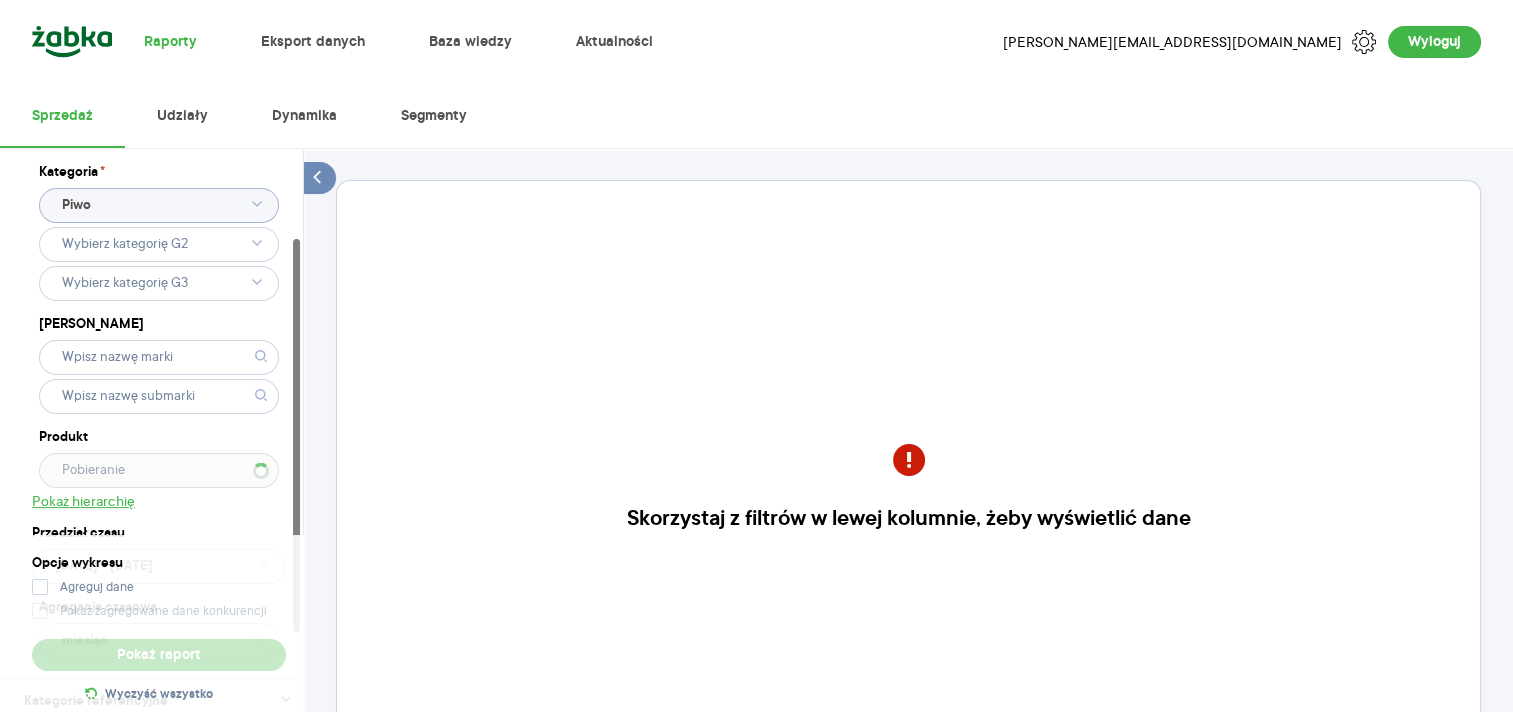 scroll, scrollTop: 242, scrollLeft: 0, axis: vertical 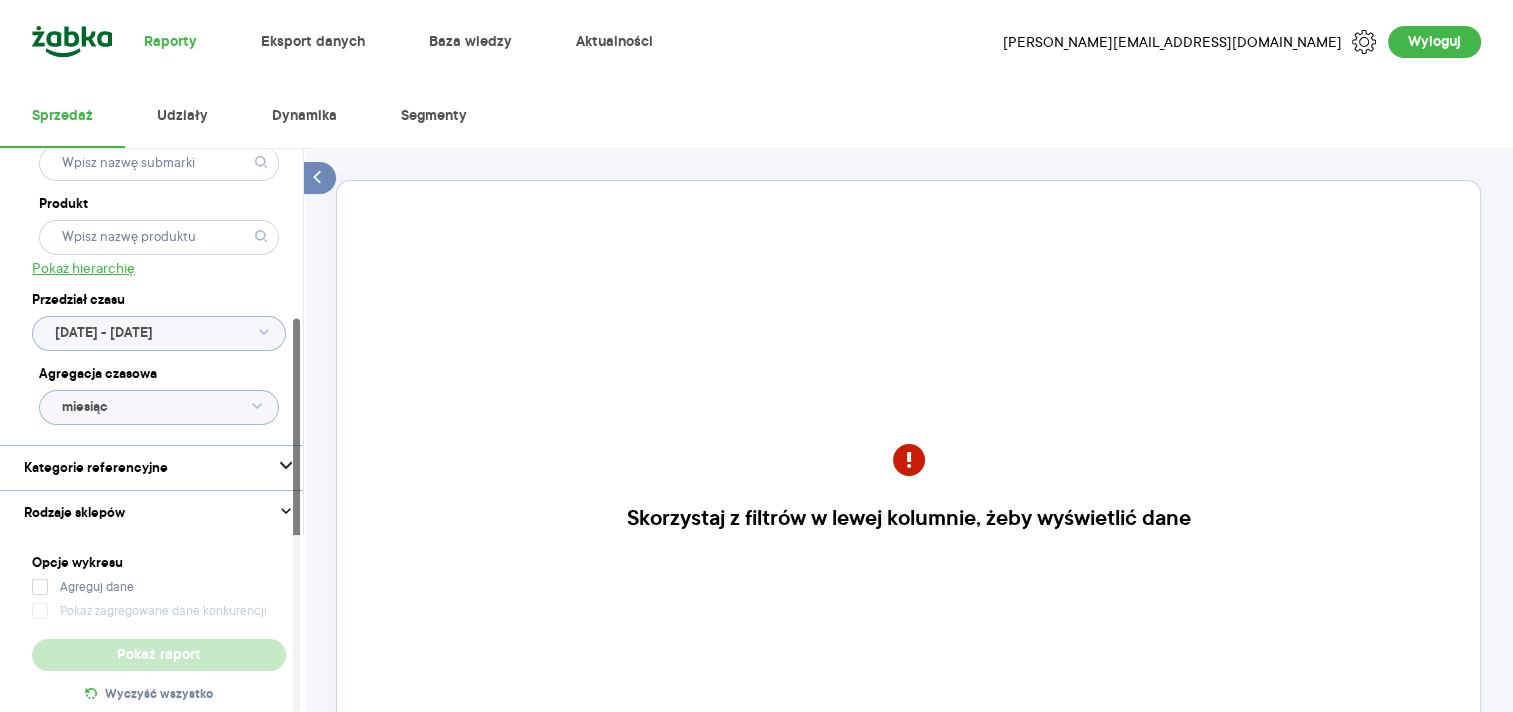 type 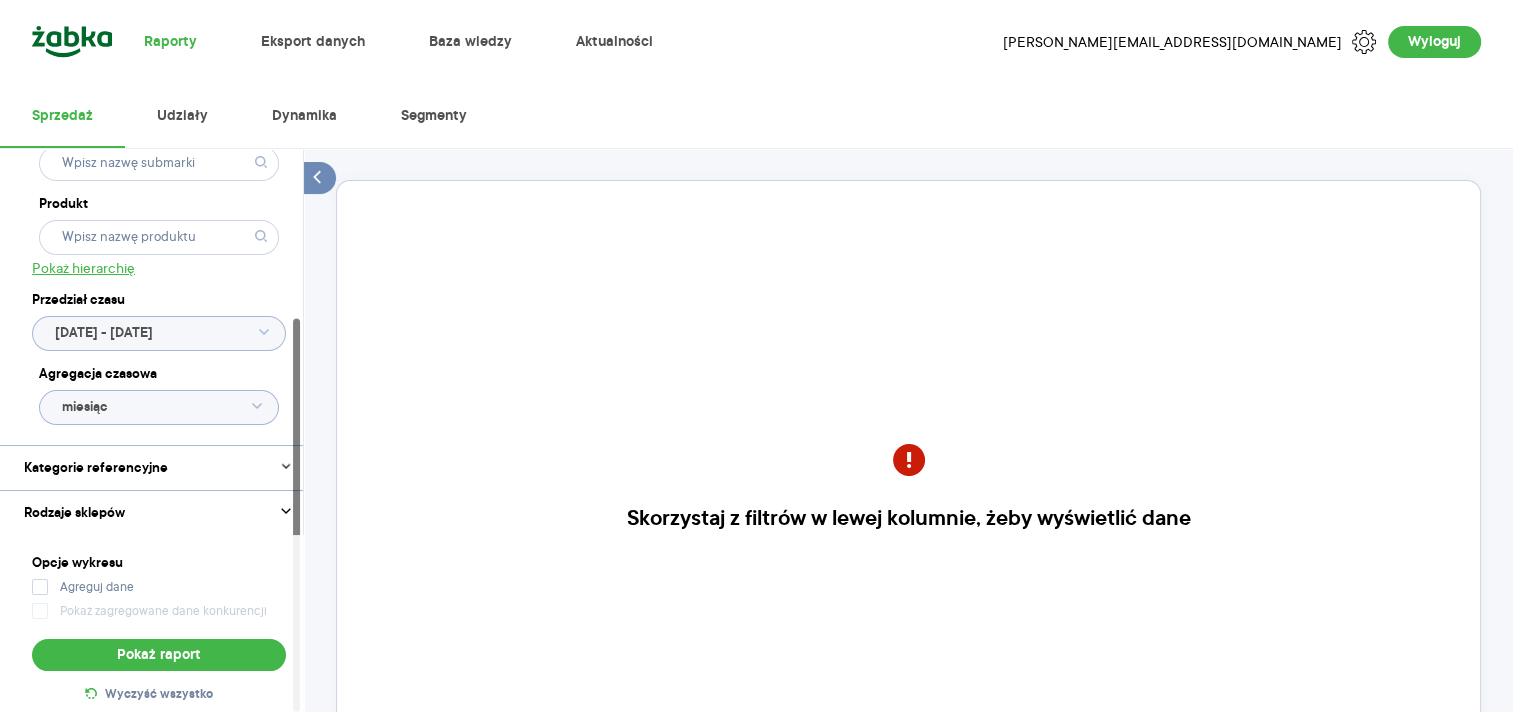 click on "Kategorie referencyjne" at bounding box center (159, 468) 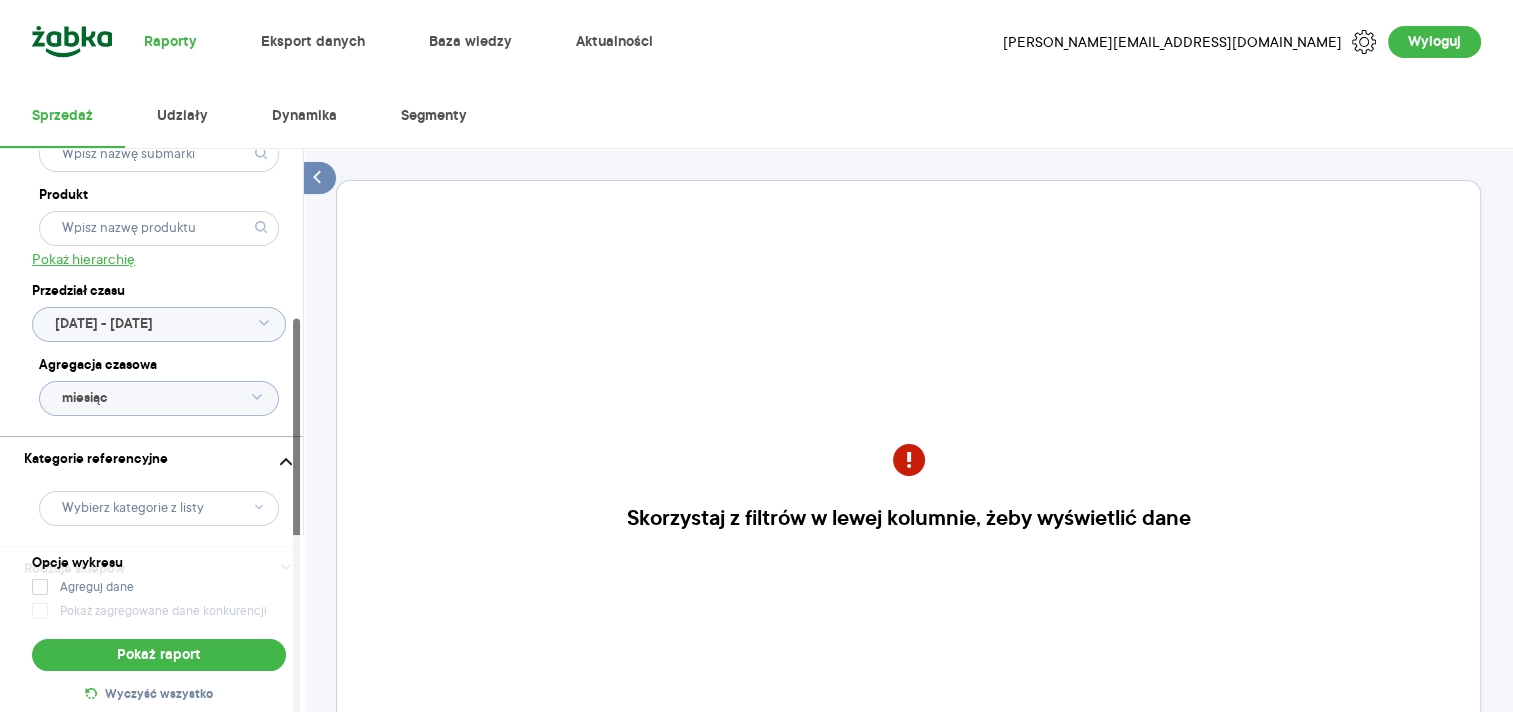 scroll, scrollTop: 307, scrollLeft: 0, axis: vertical 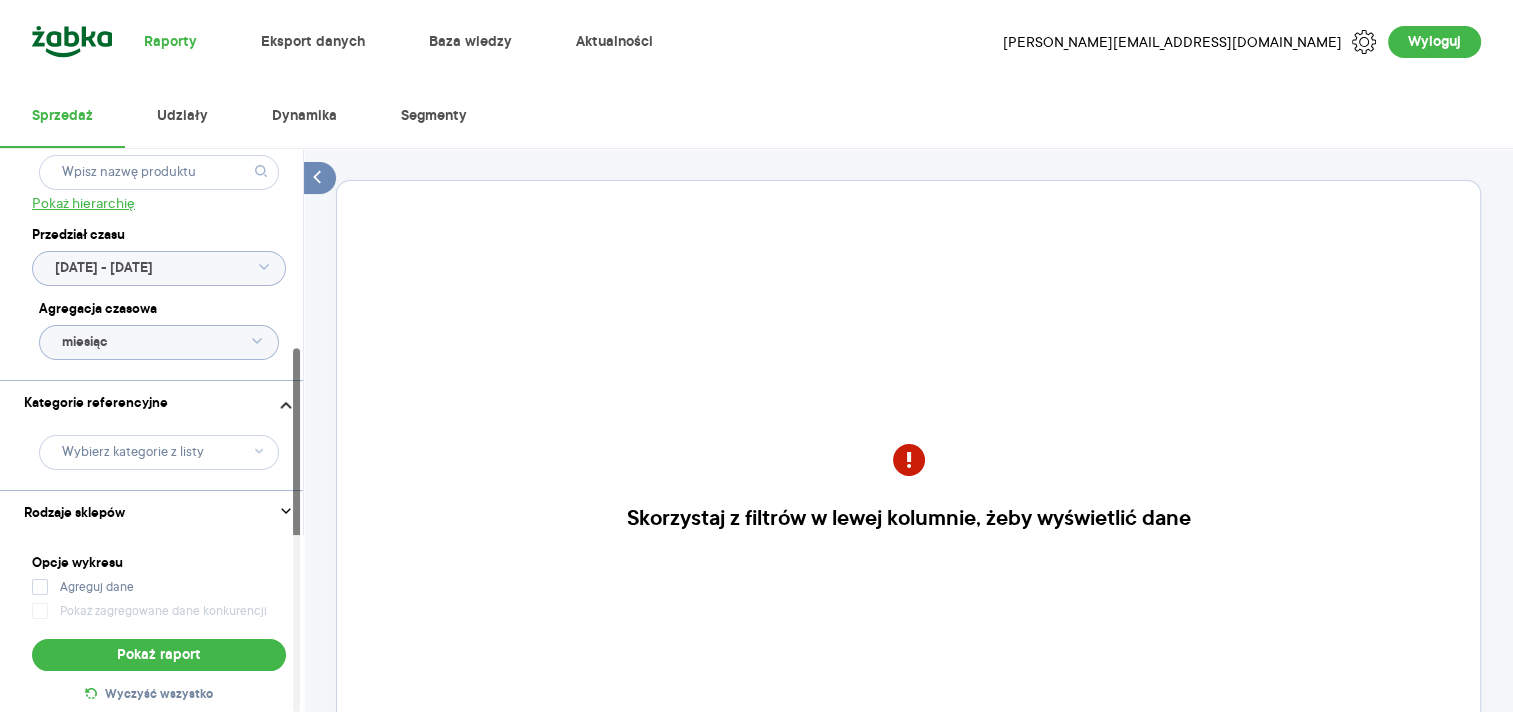 click 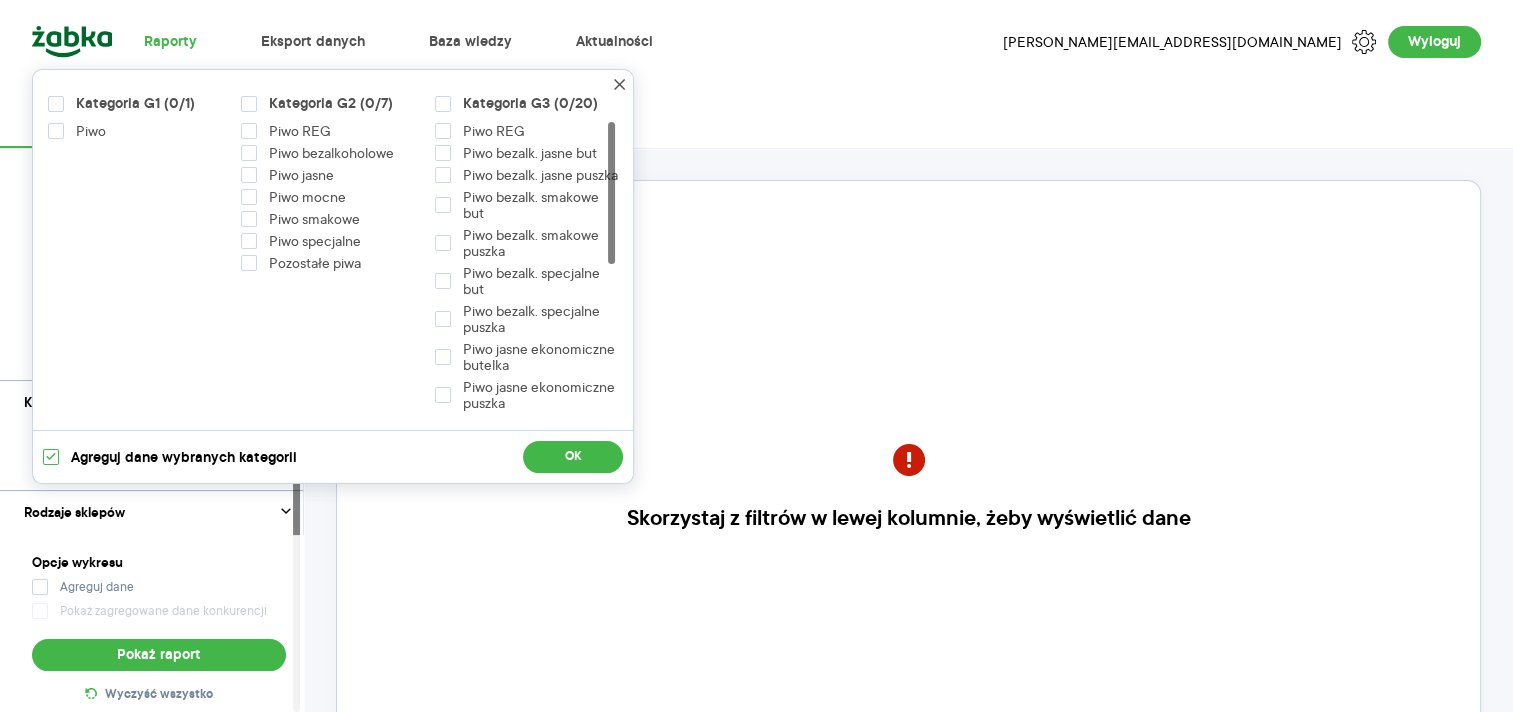 click on "Kategoria G2 (0/7)" at bounding box center (331, 104) 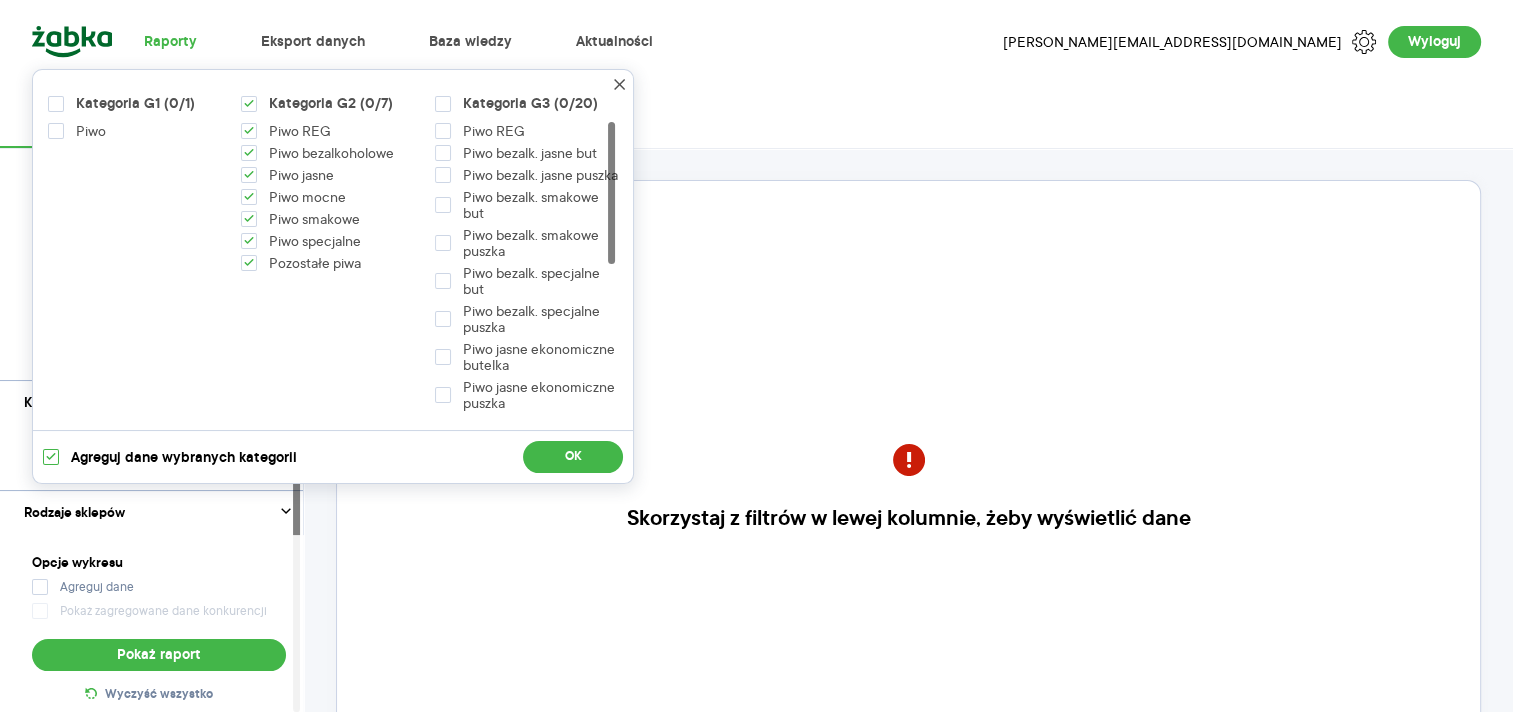 checkbox on "true" 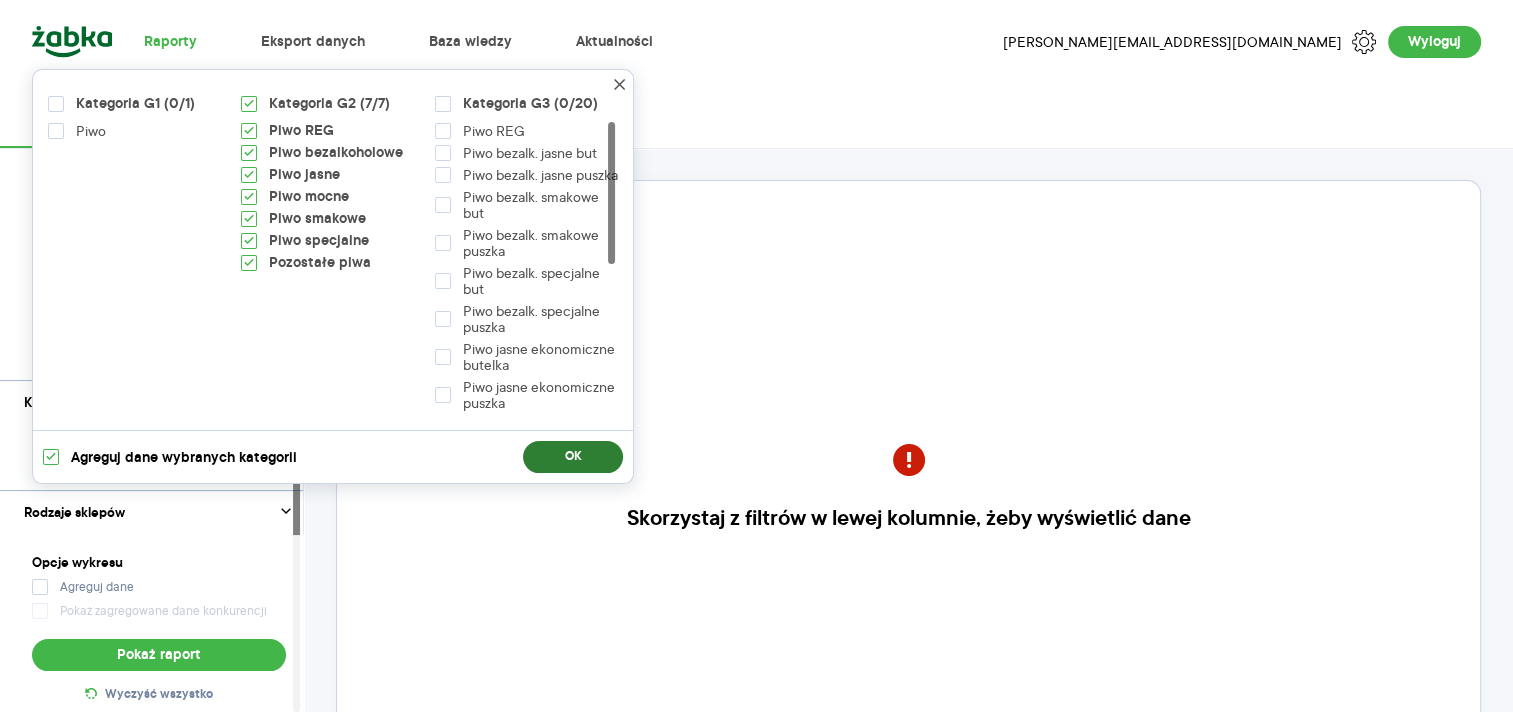 click on "OK" at bounding box center [573, 457] 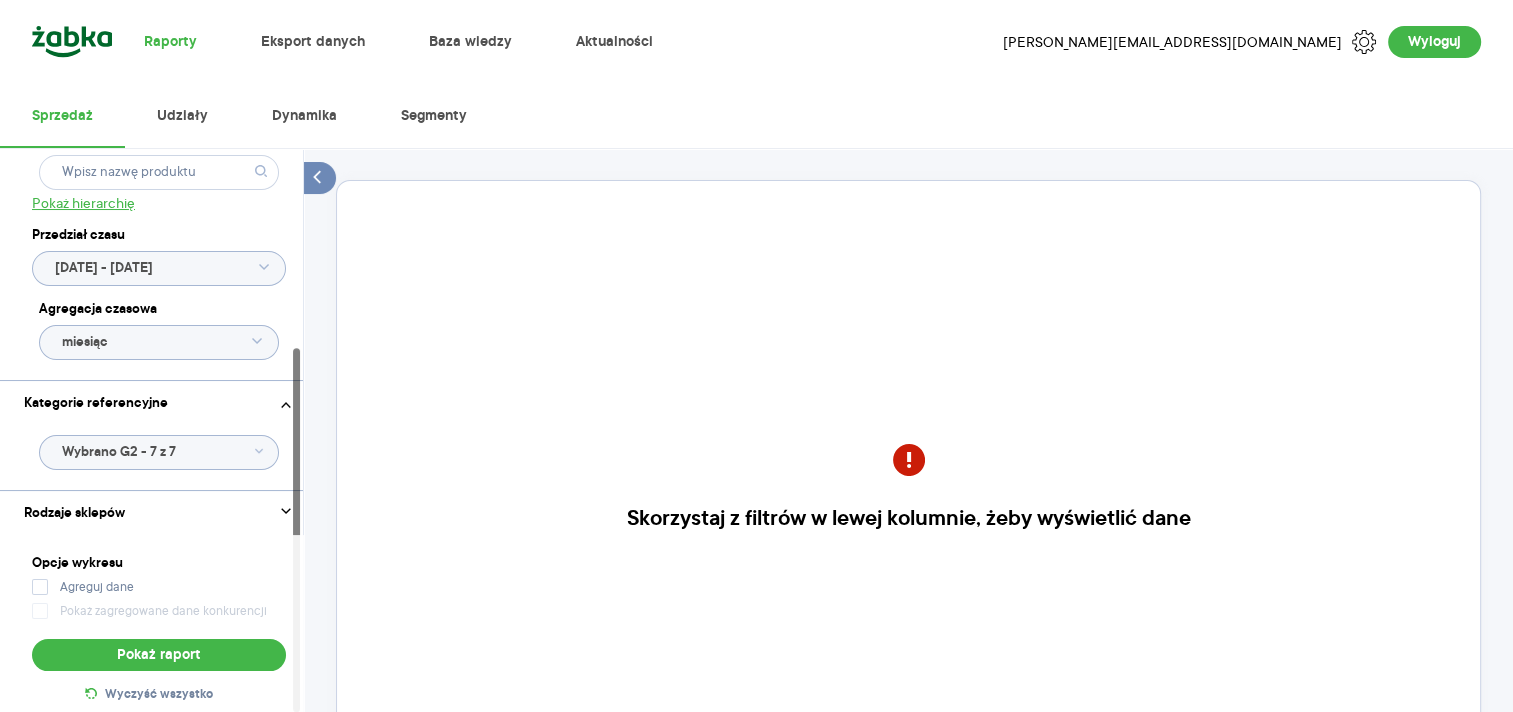 click at bounding box center [264, 267] 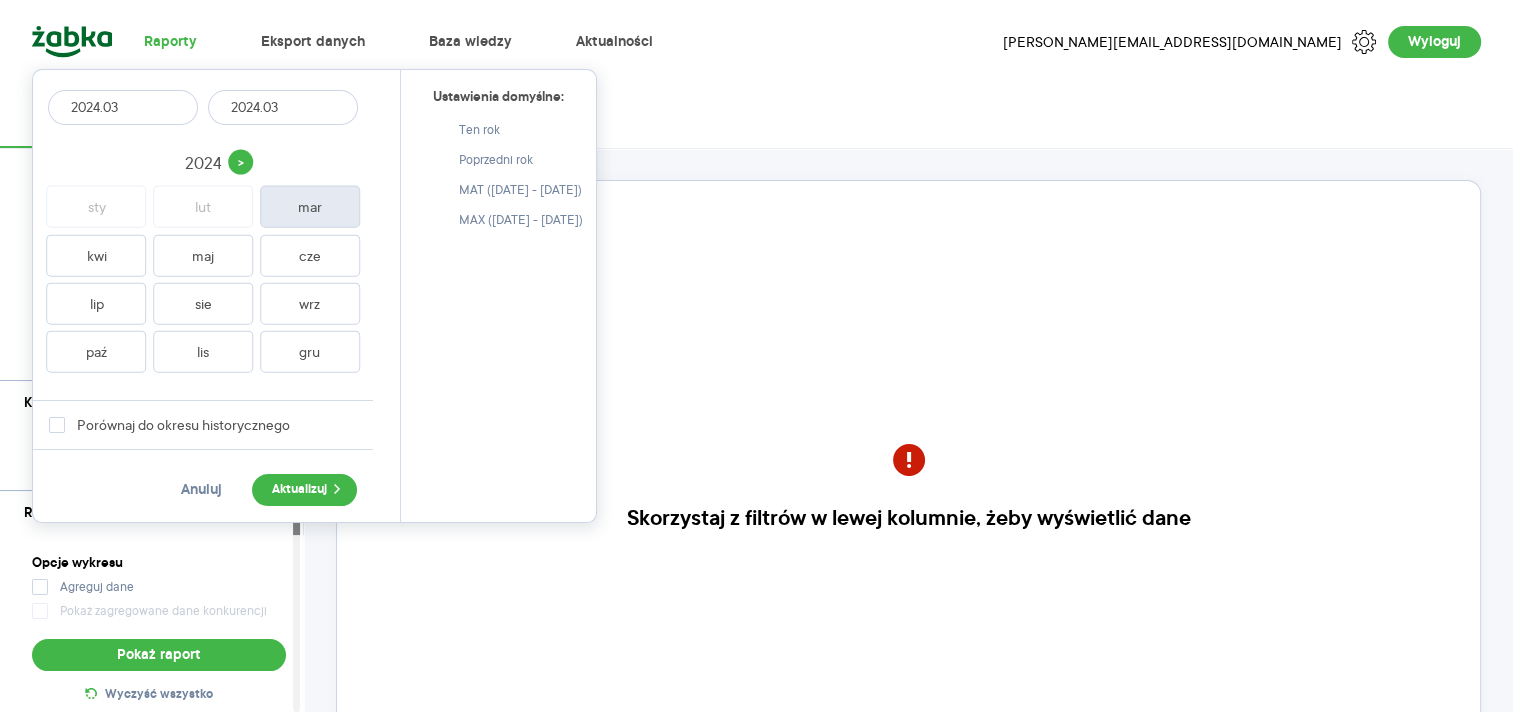 click on "2024.03" at bounding box center (283, 107) 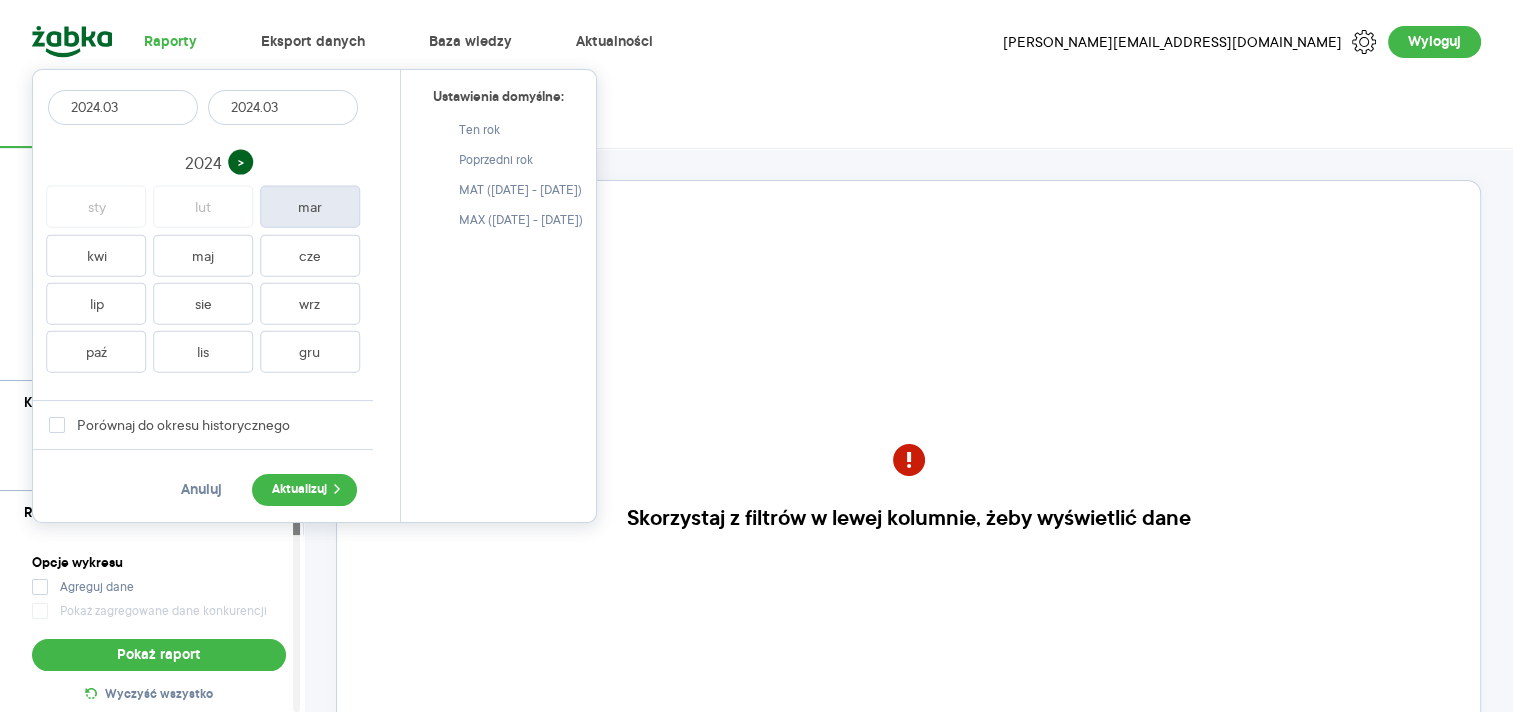 click on ">" at bounding box center [240, 162] 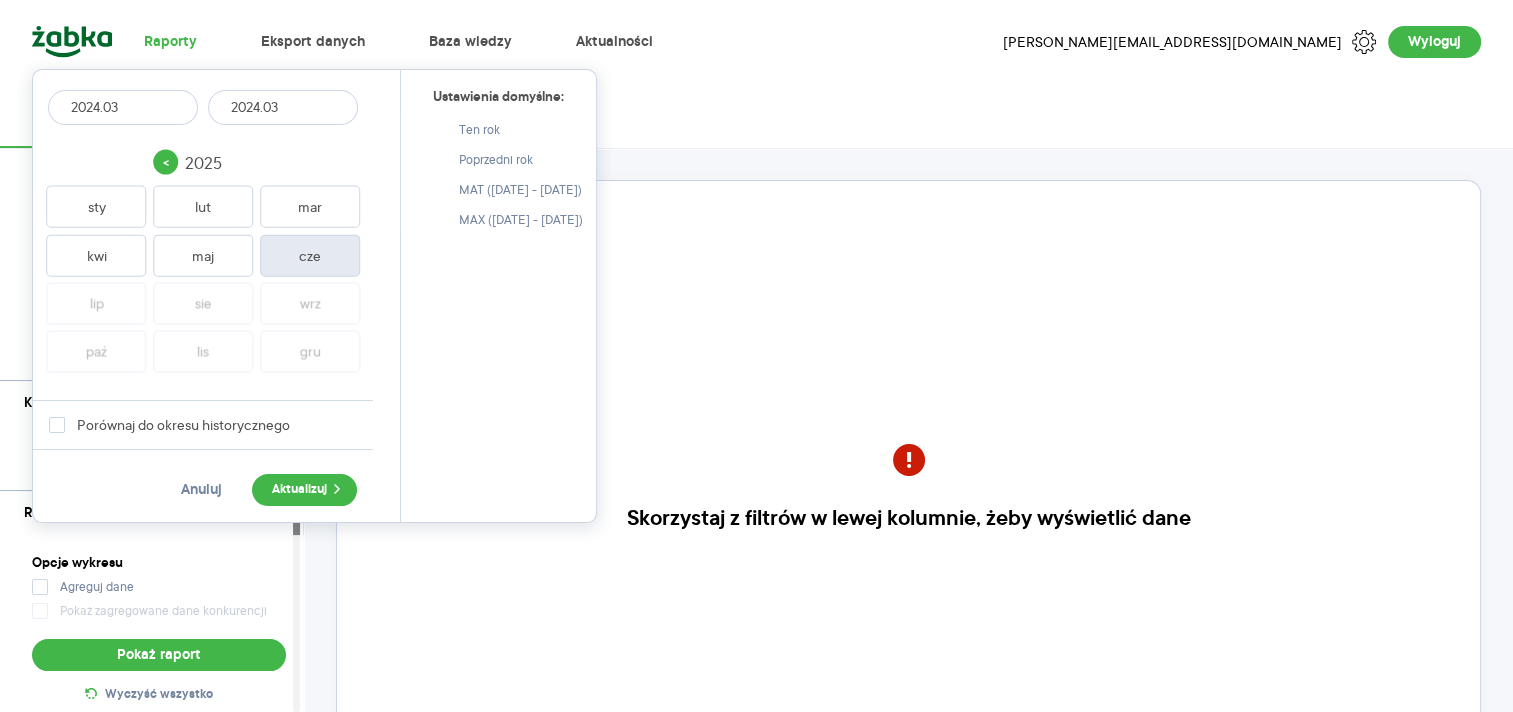 click on "cze" at bounding box center [310, 255] 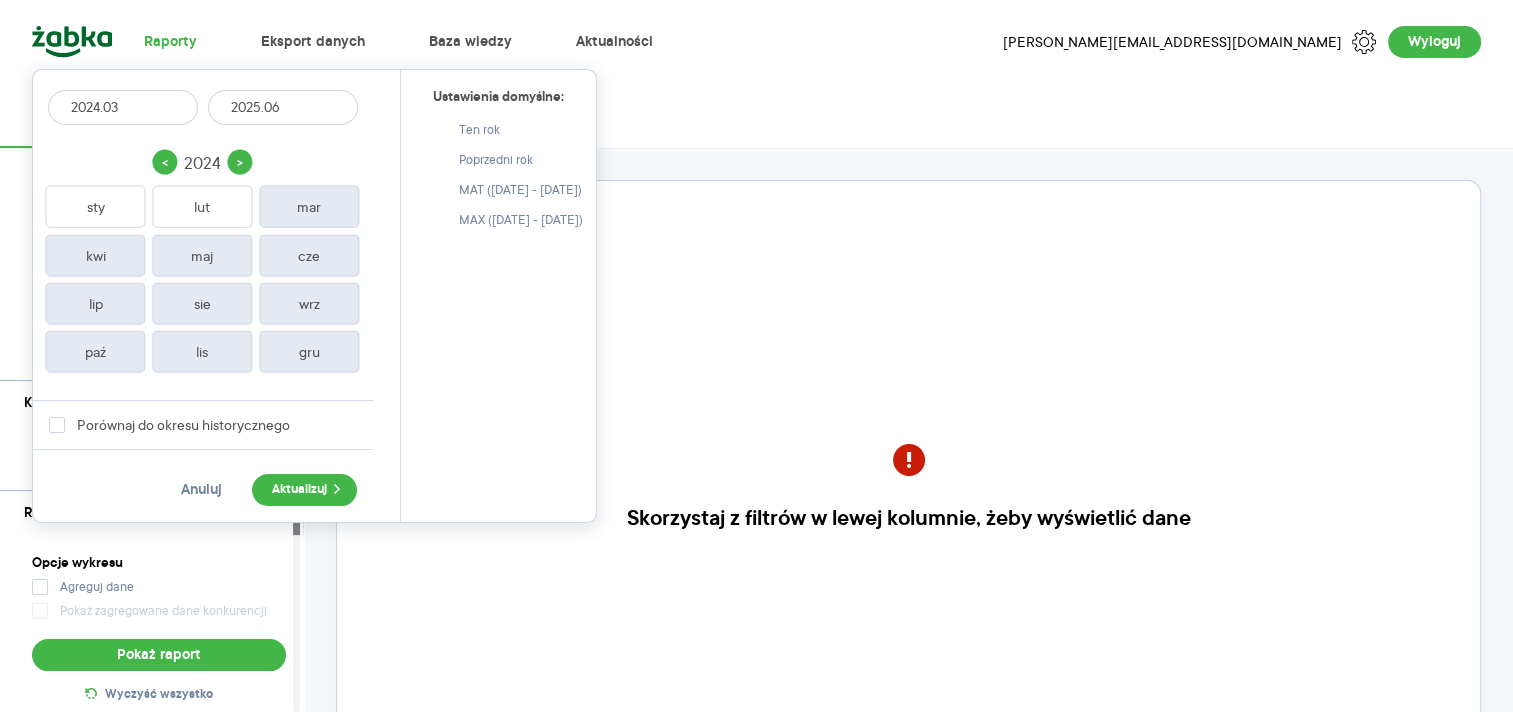 click on "2024.03" at bounding box center [123, 107] 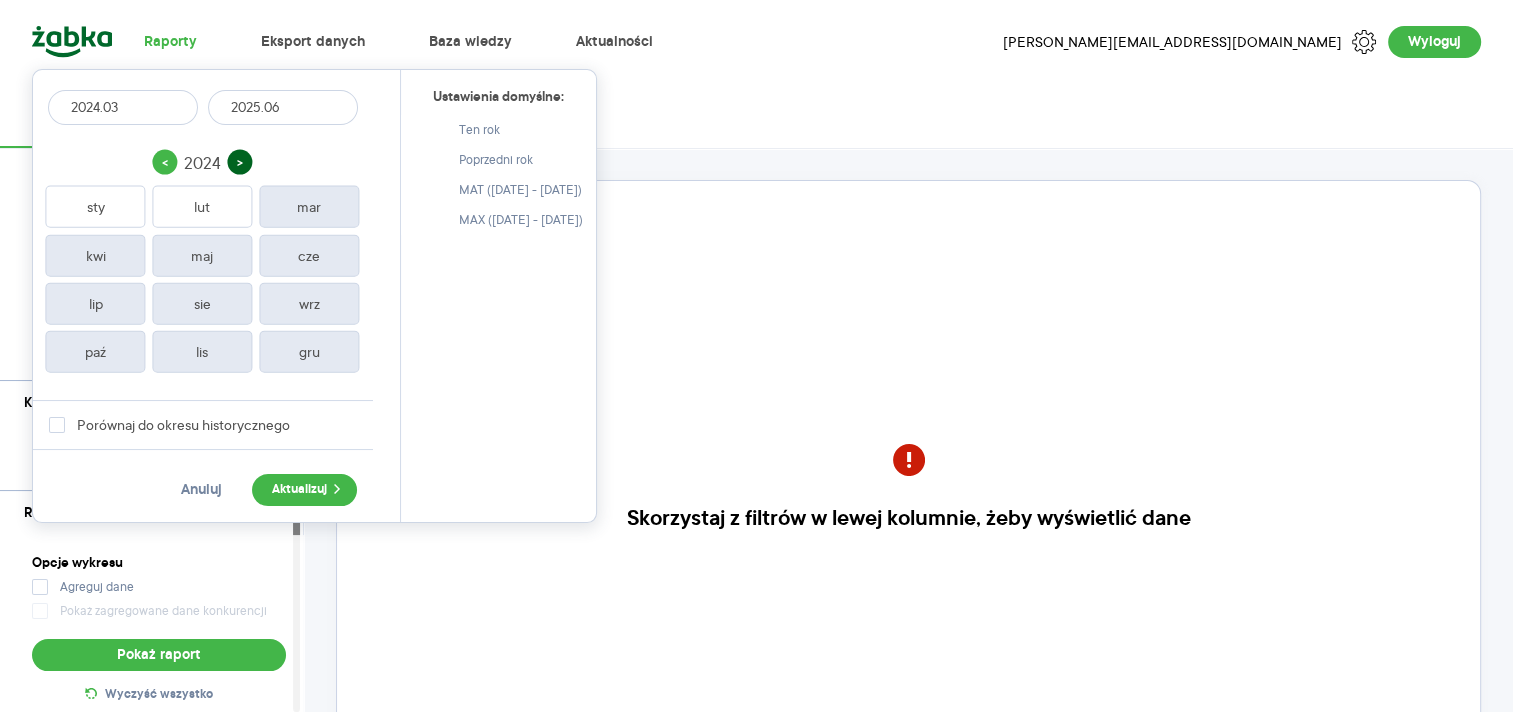 click on ">" at bounding box center [239, 162] 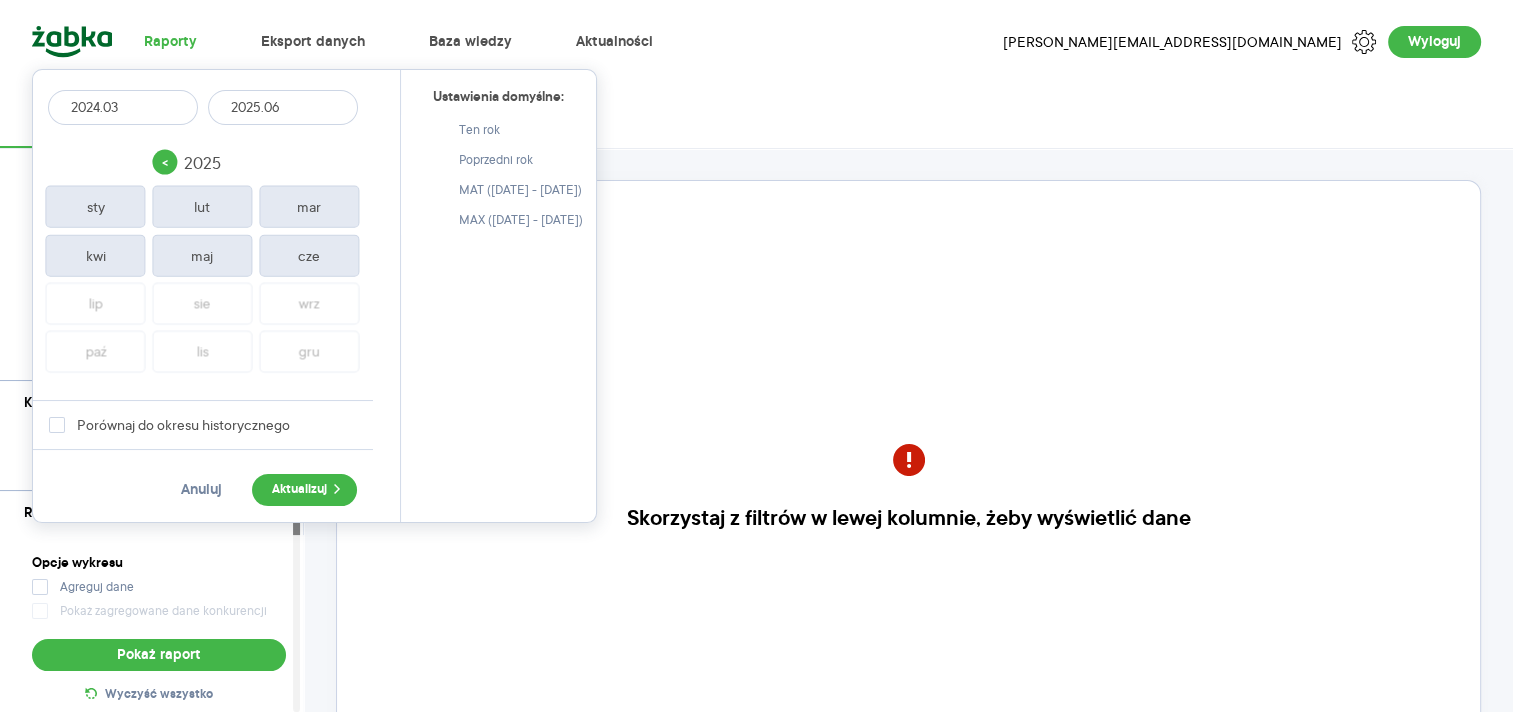 click on "cze" at bounding box center [309, 255] 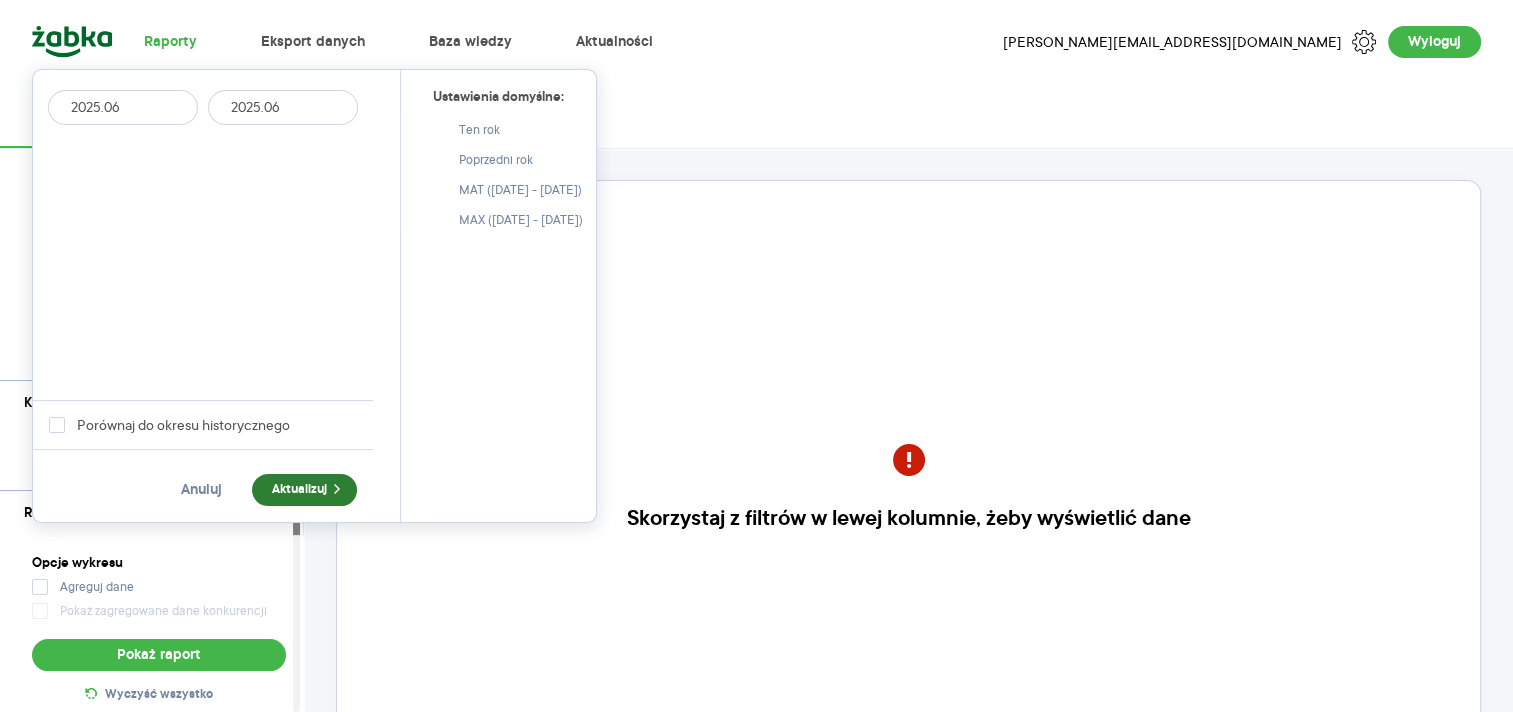 click on "Aktualizuj" at bounding box center (304, 490) 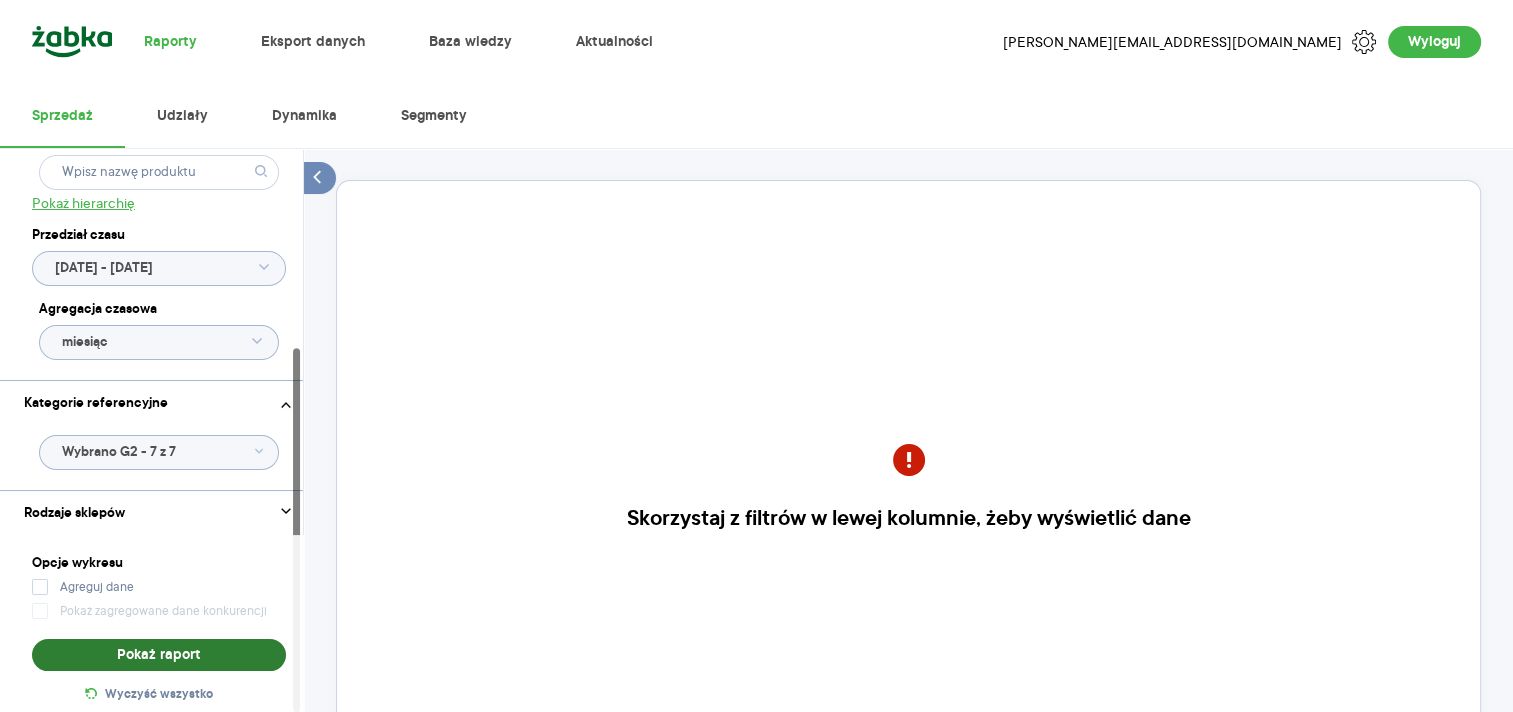 click on "Pokaż raport" at bounding box center (159, 655) 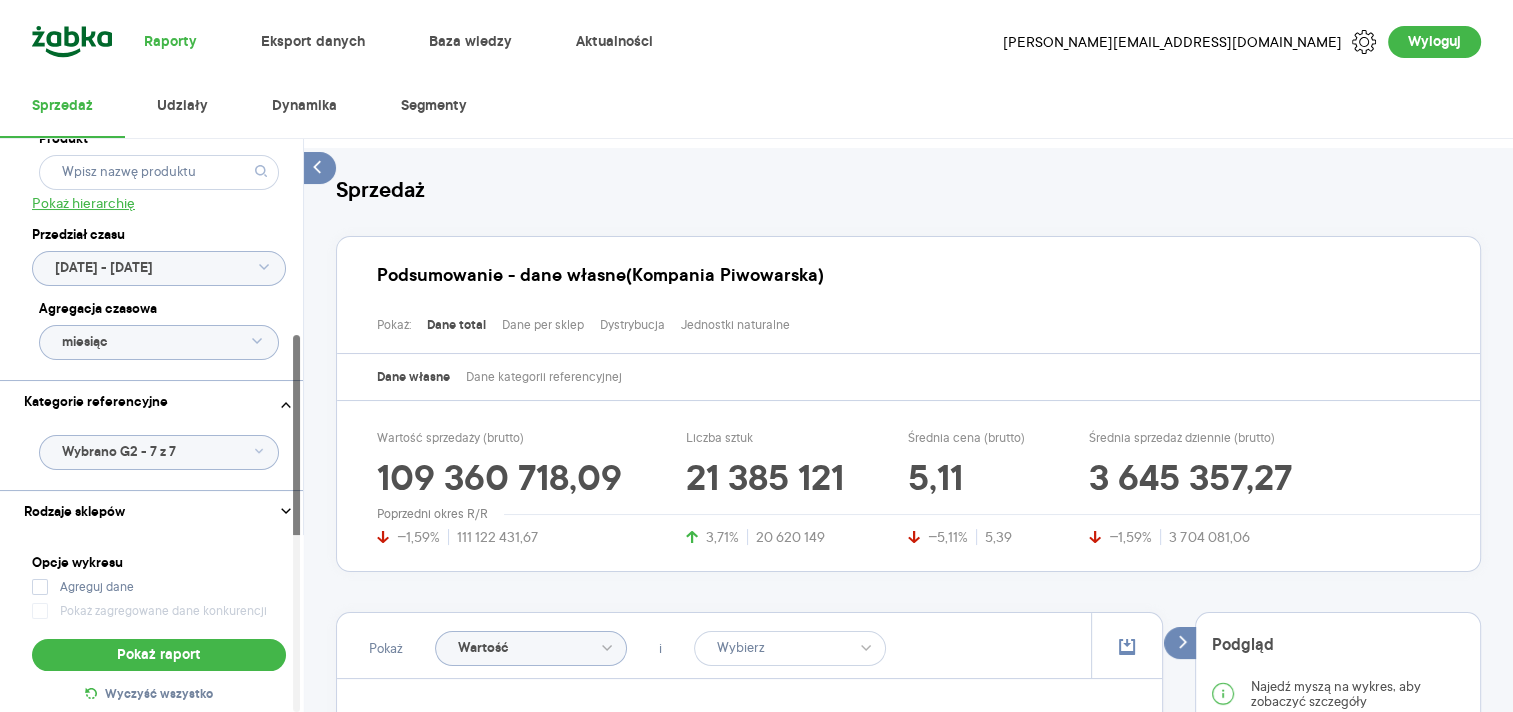 scroll, scrollTop: 160, scrollLeft: 0, axis: vertical 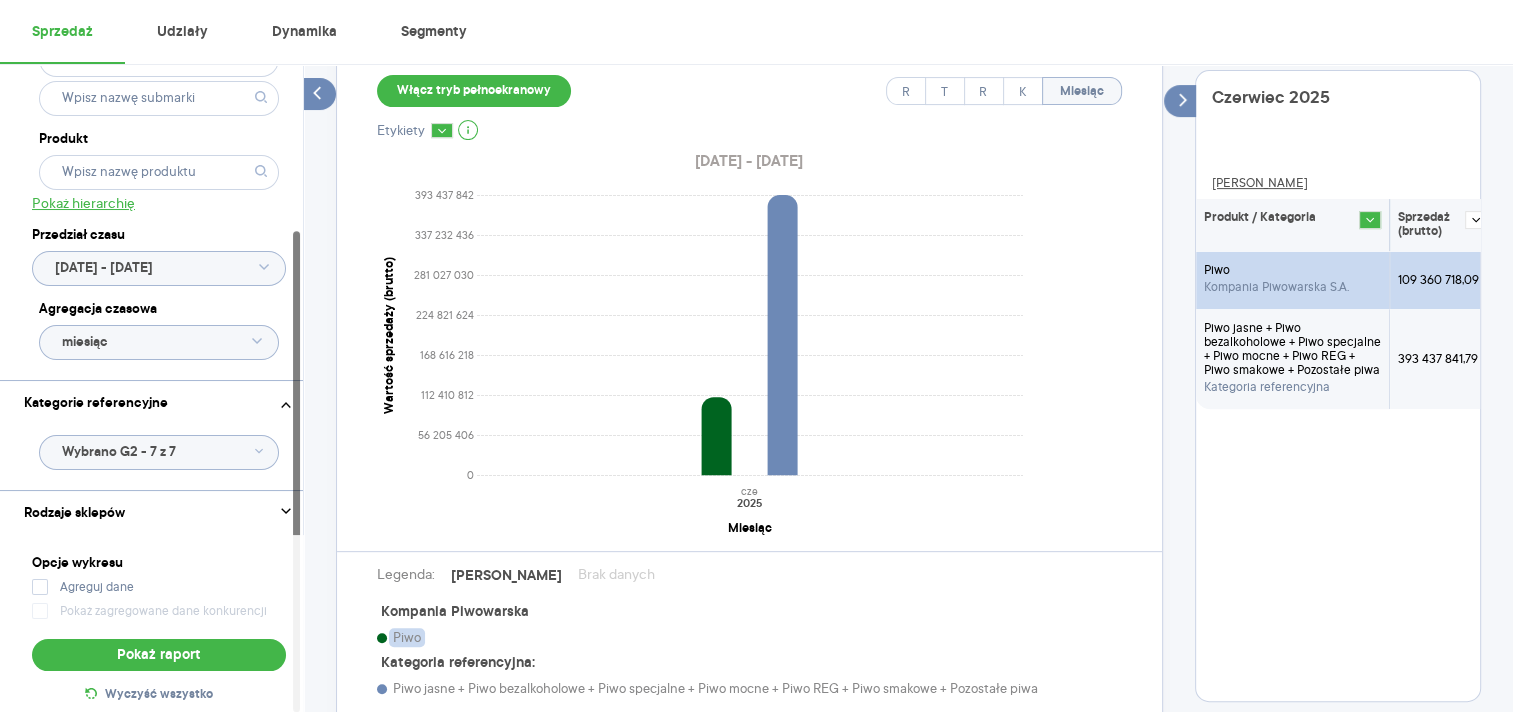 click 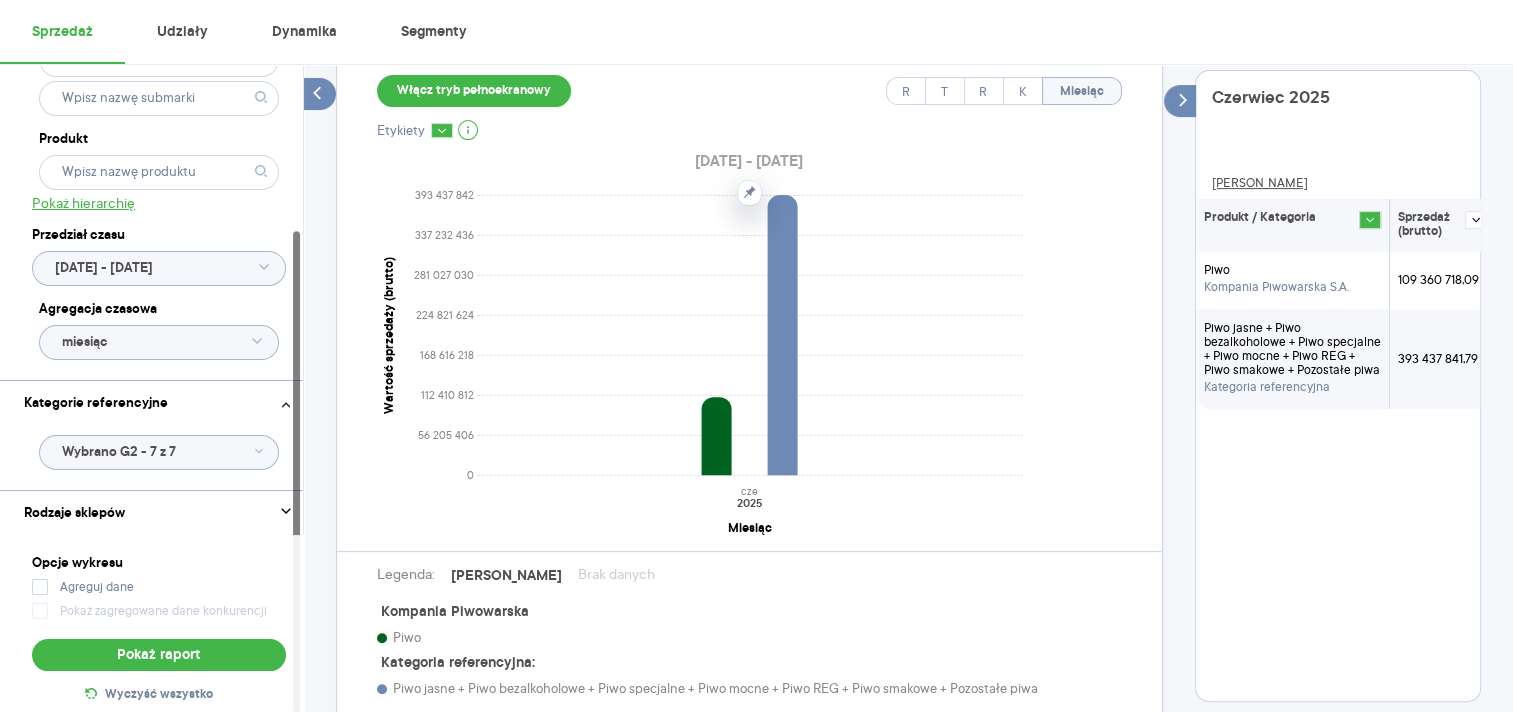 click 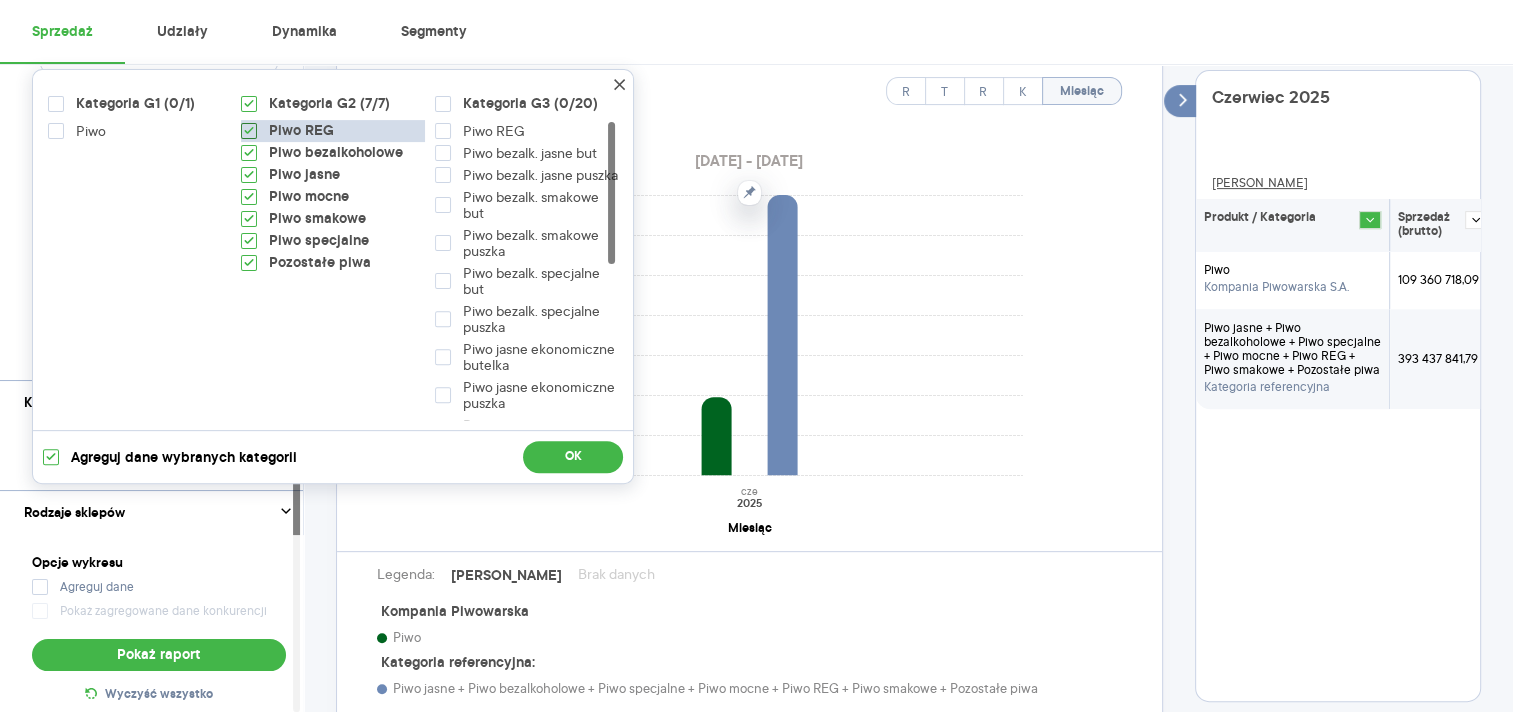 click at bounding box center (249, 131) 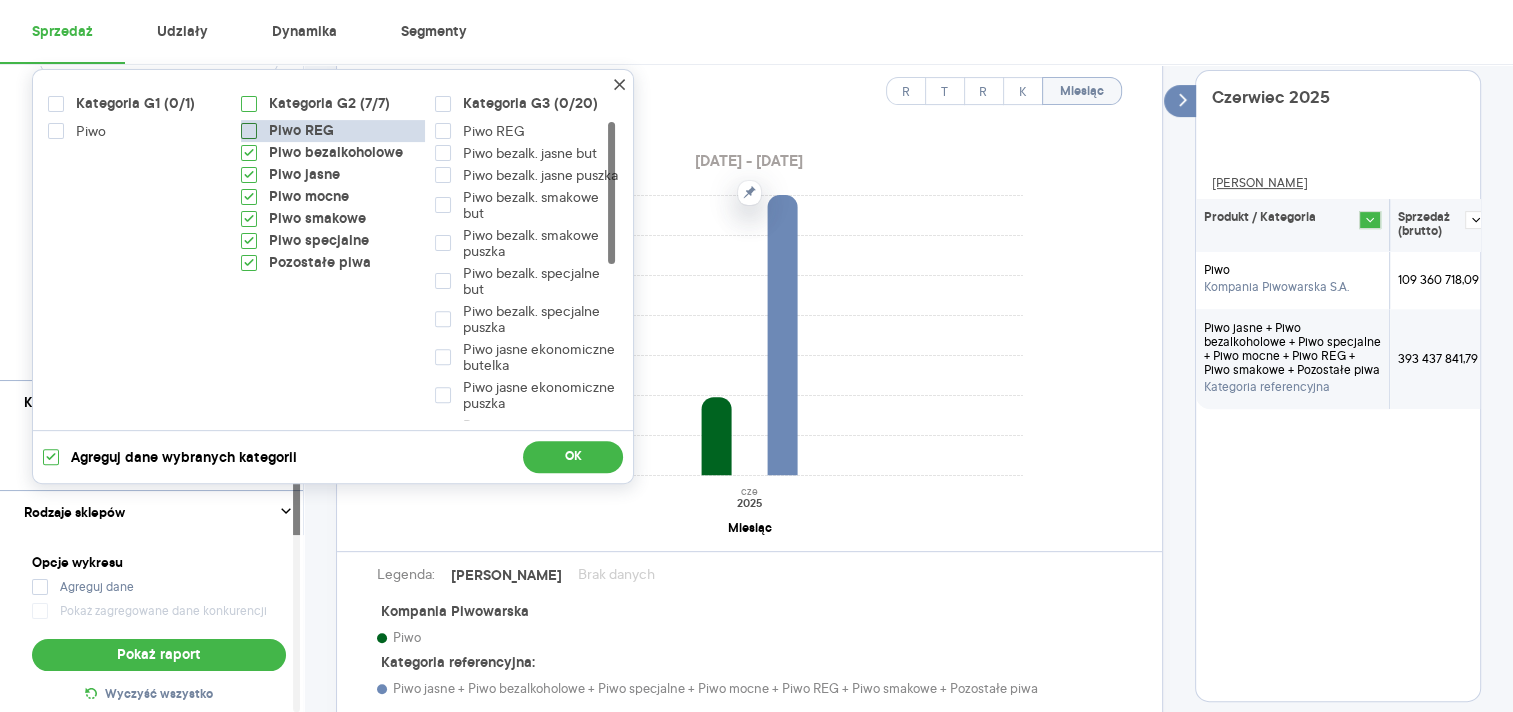 checkbox on "false" 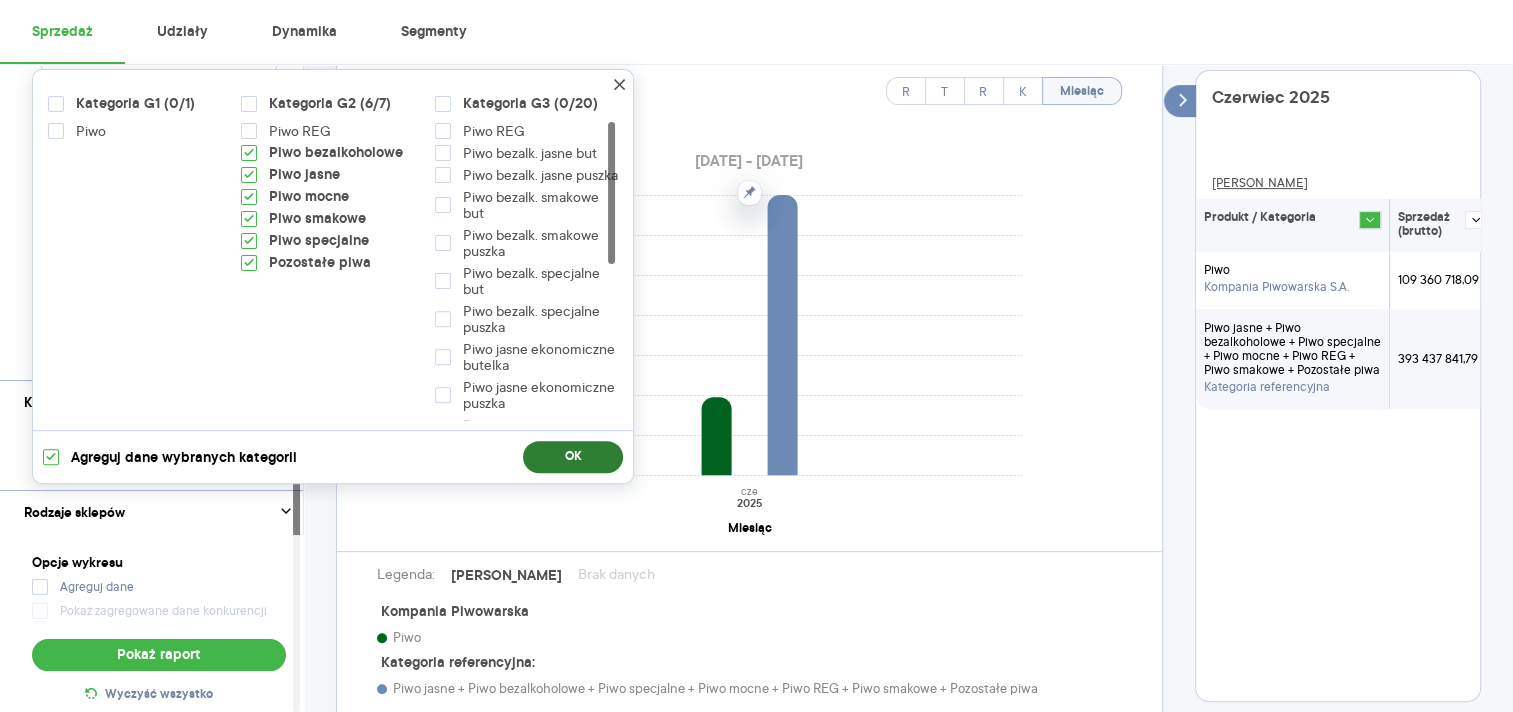 click on "OK" at bounding box center [573, 457] 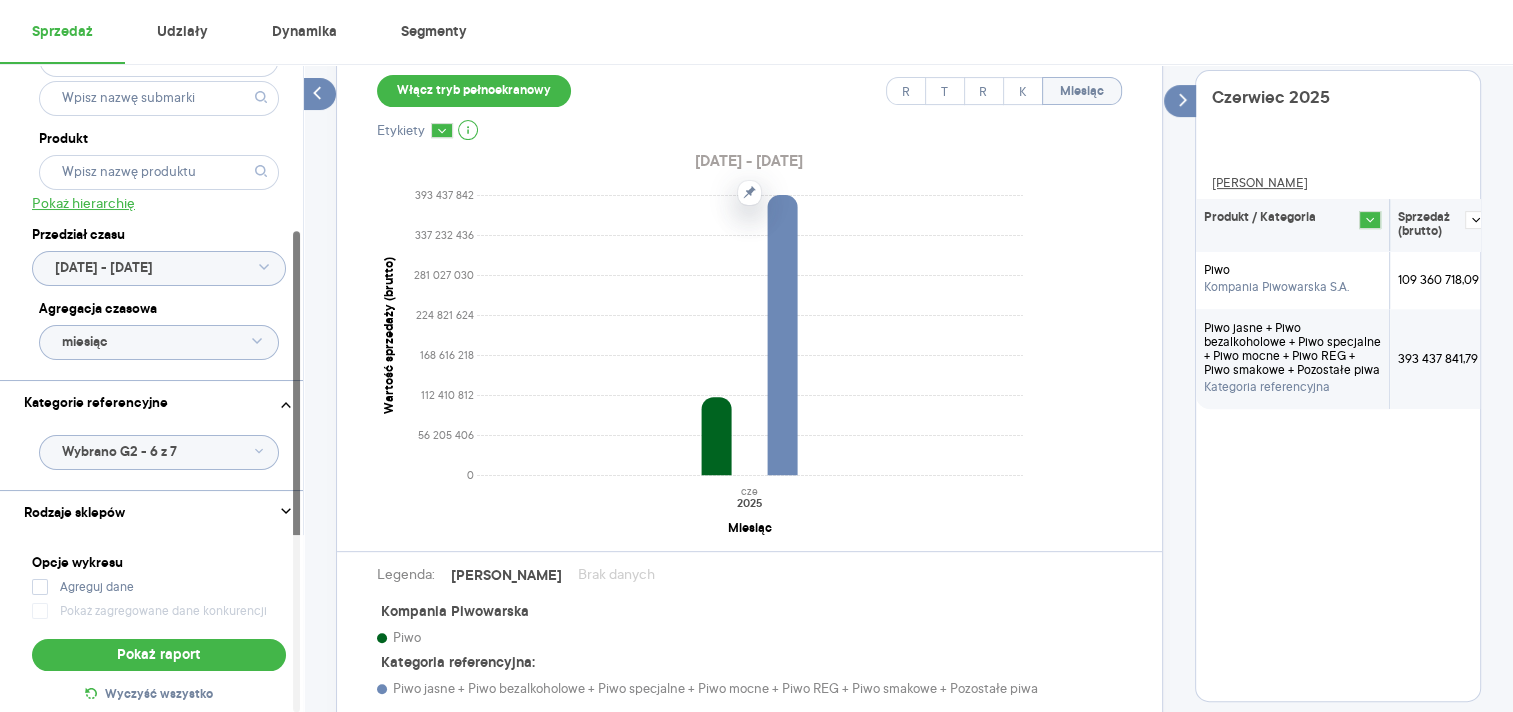 click on "0 56 205 406 112 410 812 168 616 218 224 821 624 281 027 030 337 232 436 393 437 842 Wartość sprzedaży (brutto) [DATE] Miesiąc" 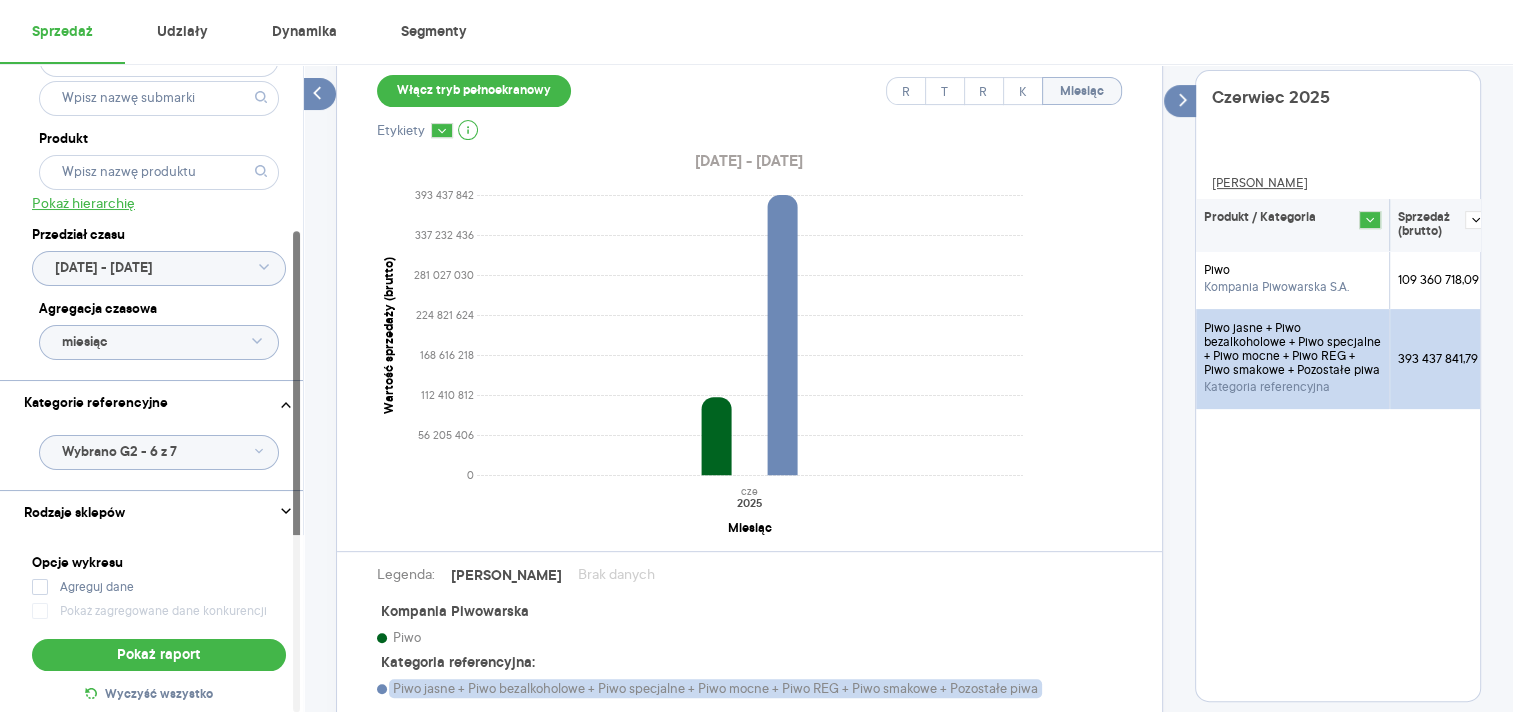click 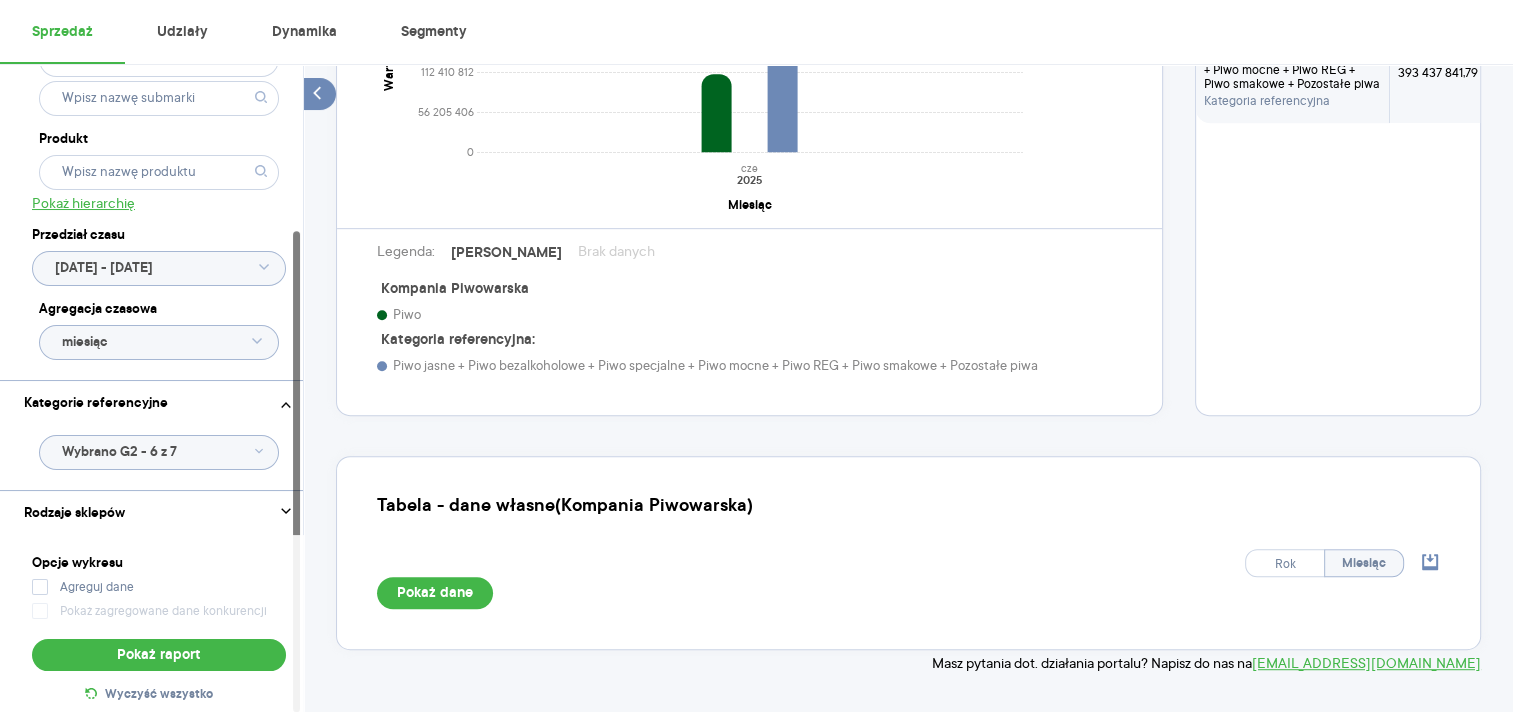 scroll, scrollTop: 968, scrollLeft: 0, axis: vertical 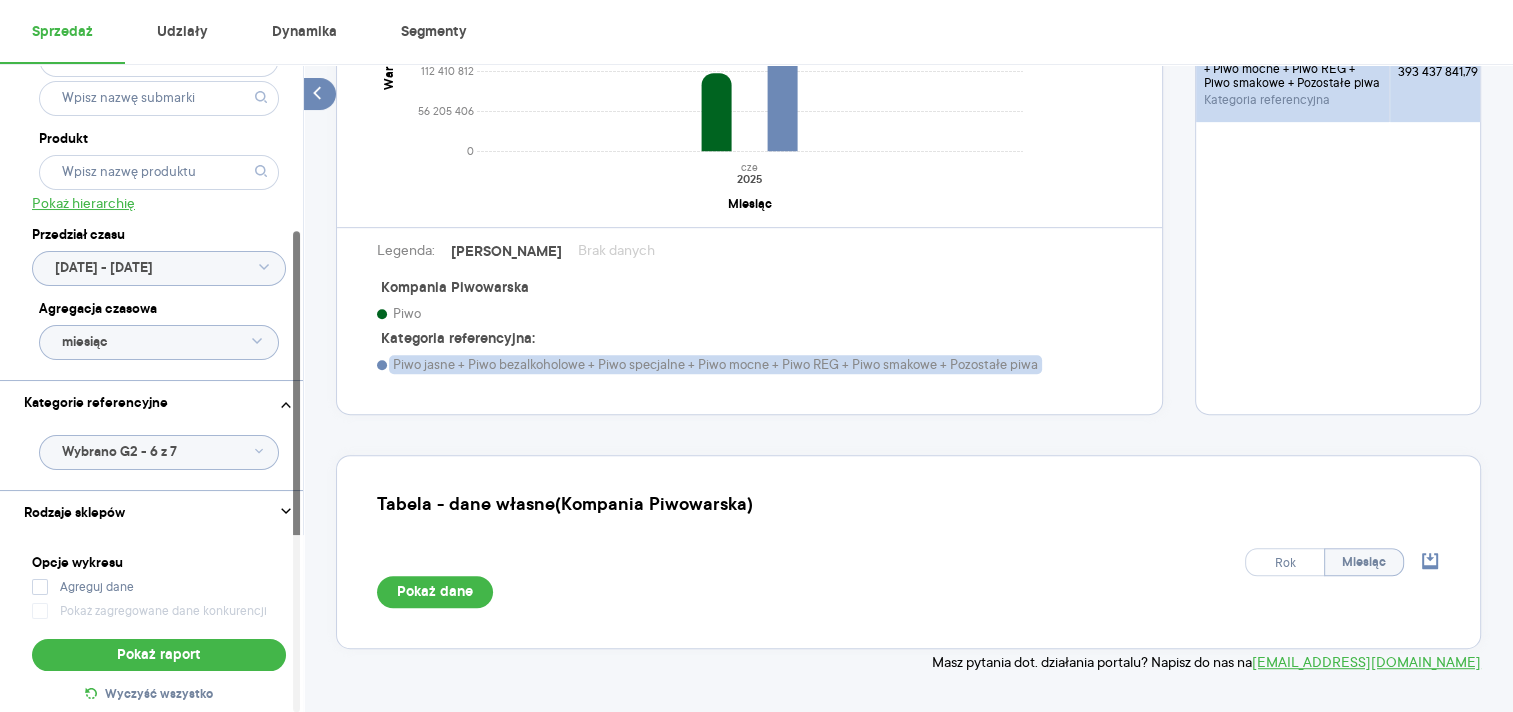 click on "Piwo jasne + Piwo bezalkoholowe + Piwo specjalne + Piwo mocne + Piwo REG + Piwo smakowe + Pozostałe piwa" at bounding box center (715, 364) 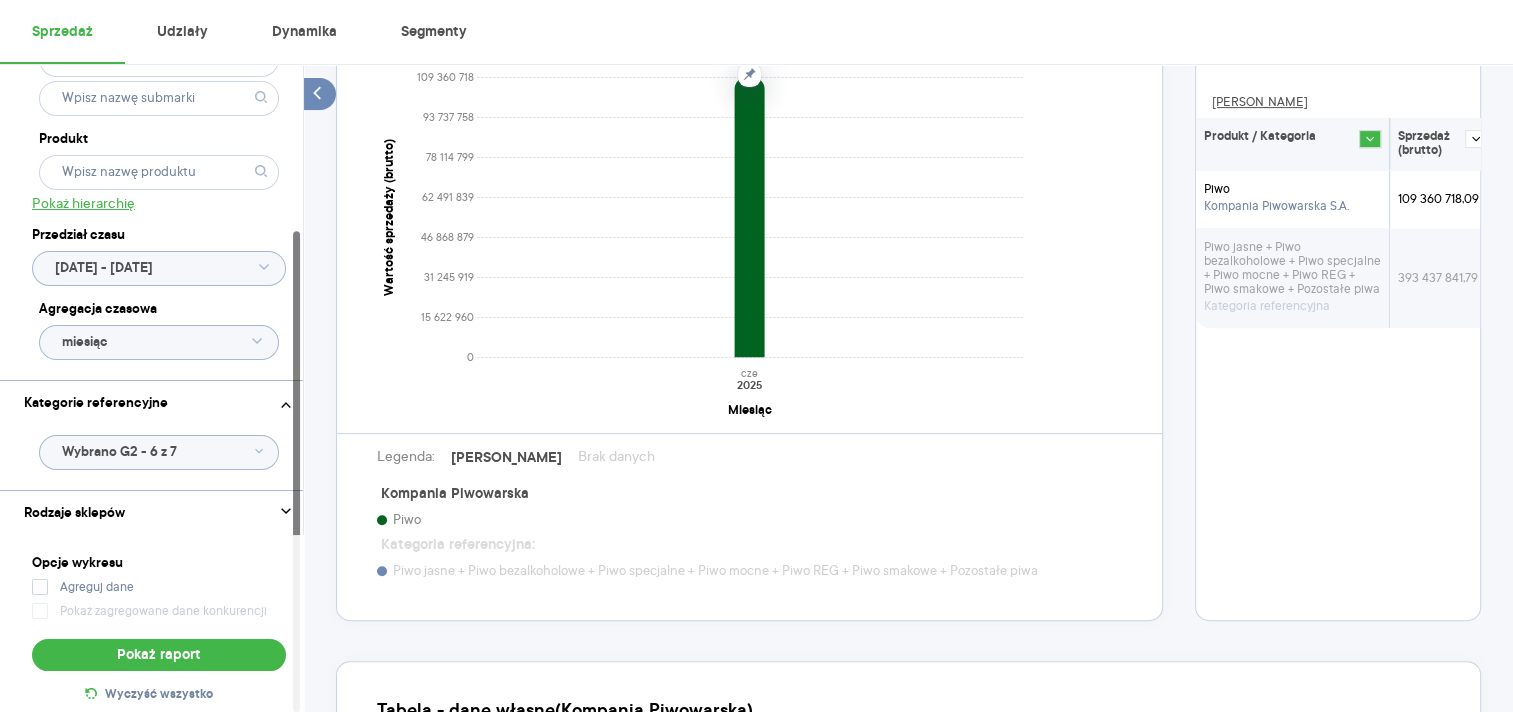 scroll, scrollTop: 746, scrollLeft: 0, axis: vertical 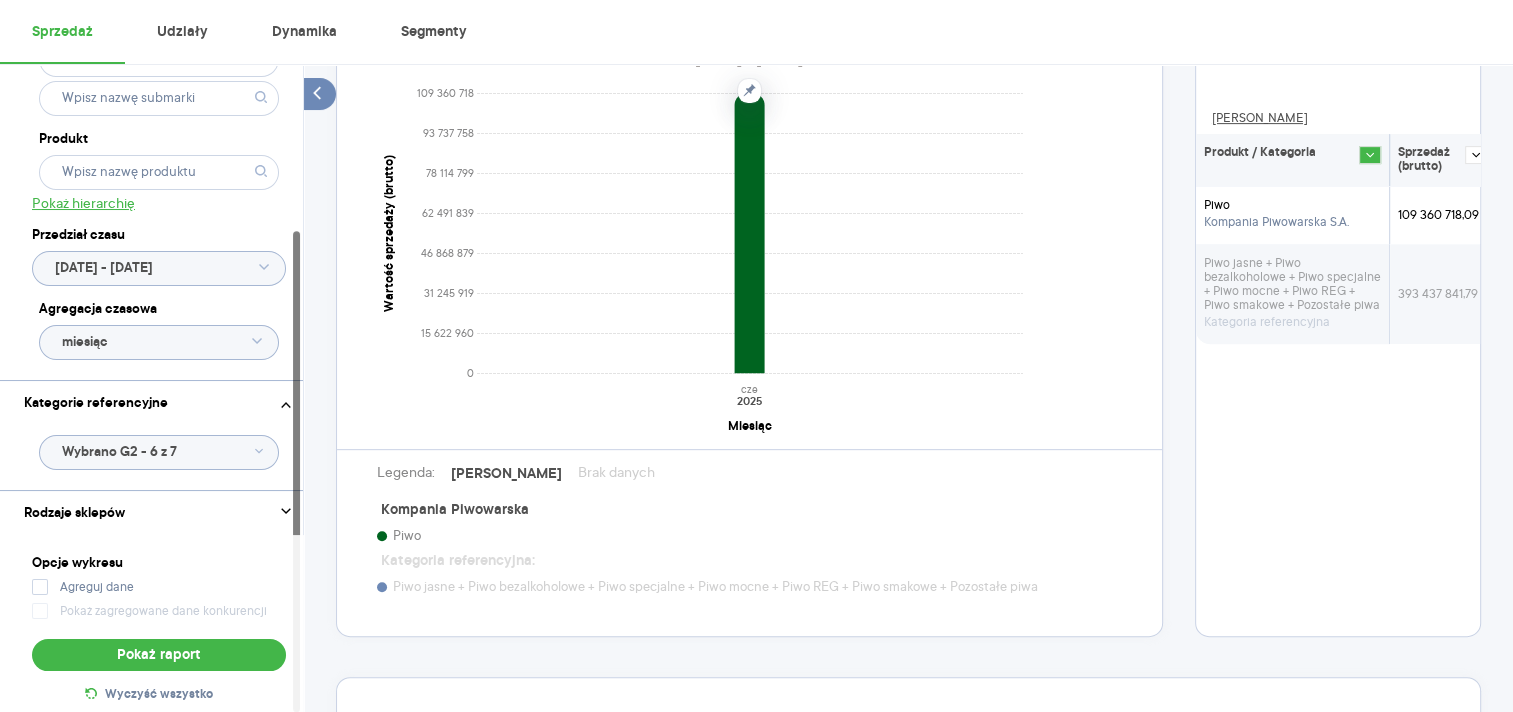 click on "Kategoria referencyjna:" at bounding box center (458, 561) 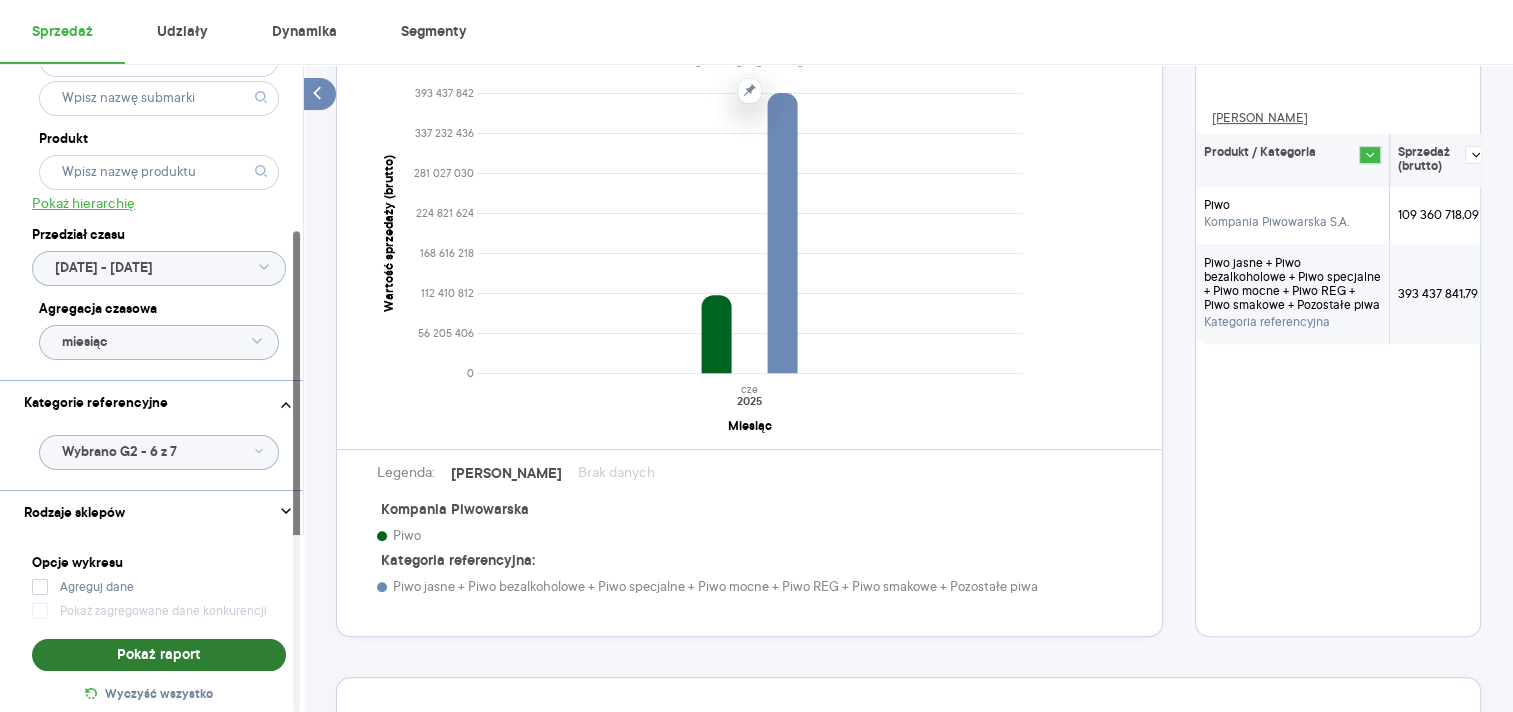 click on "Pokaż raport" at bounding box center [159, 655] 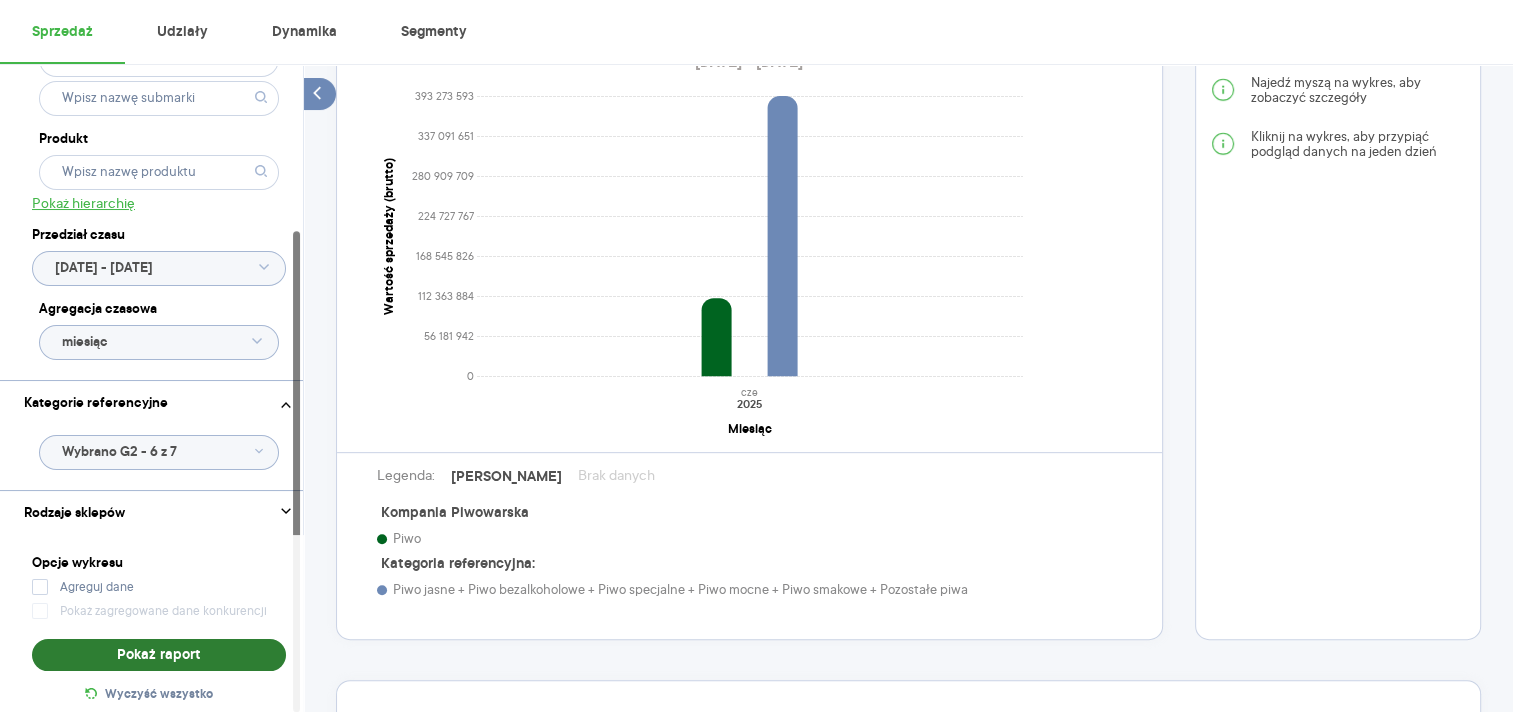 scroll, scrollTop: 746, scrollLeft: 0, axis: vertical 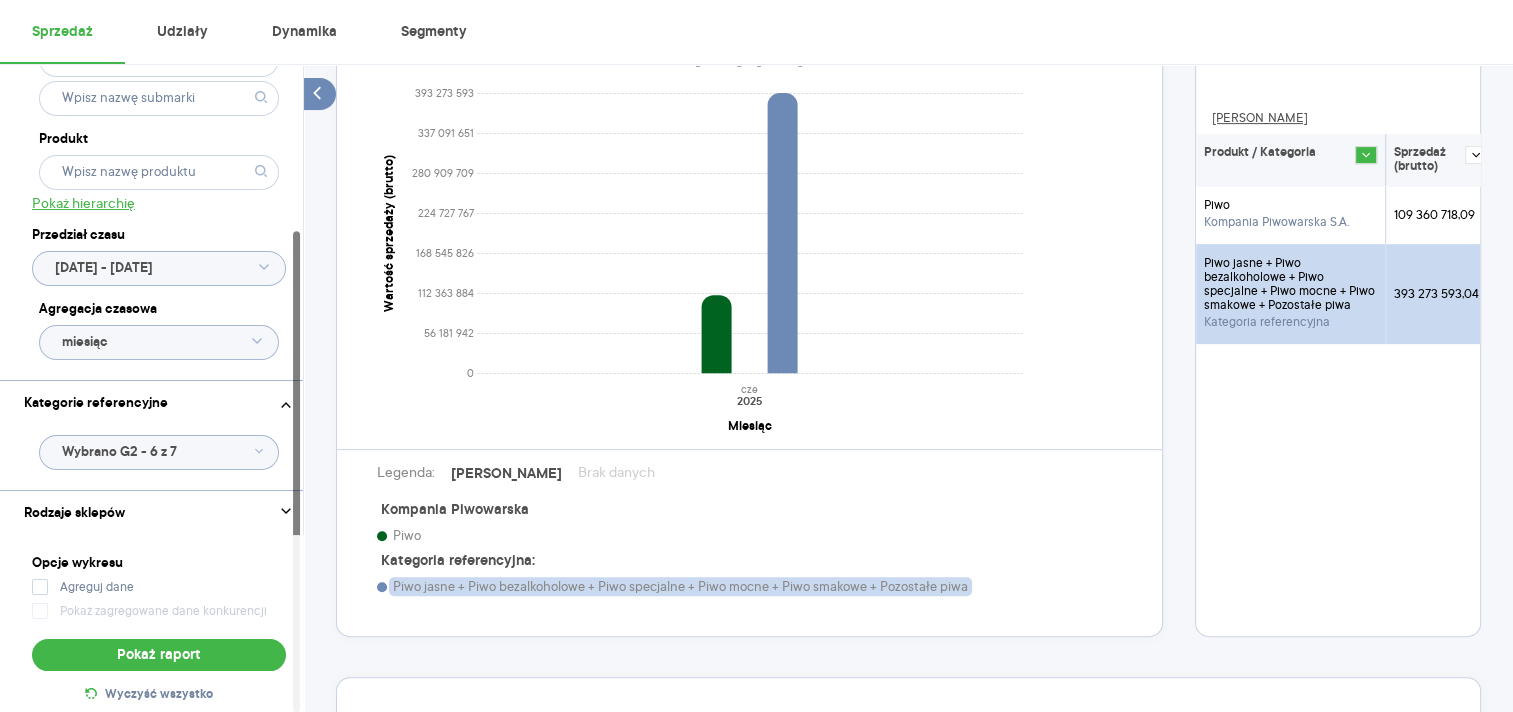 click 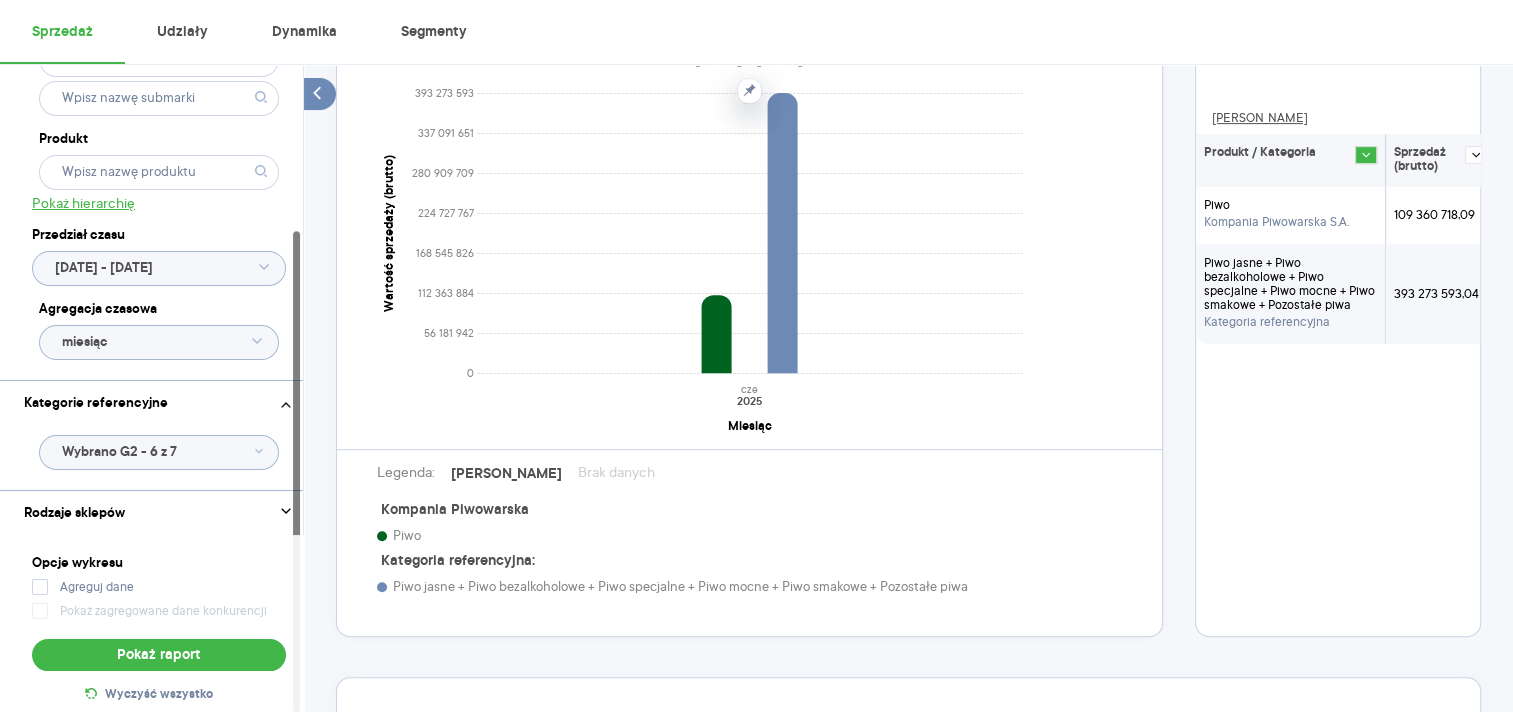 click 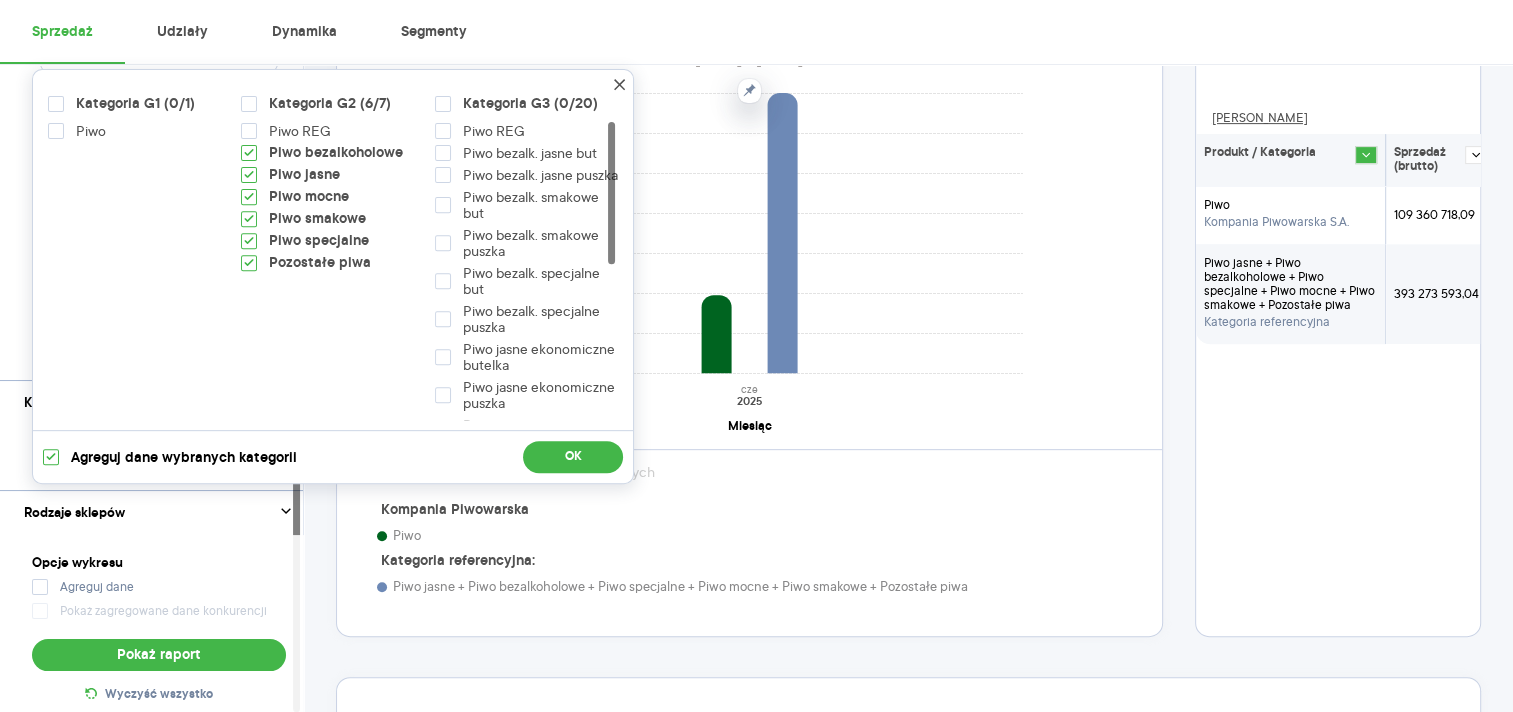 click on "Kategoria G2 (6/7)" at bounding box center (330, 104) 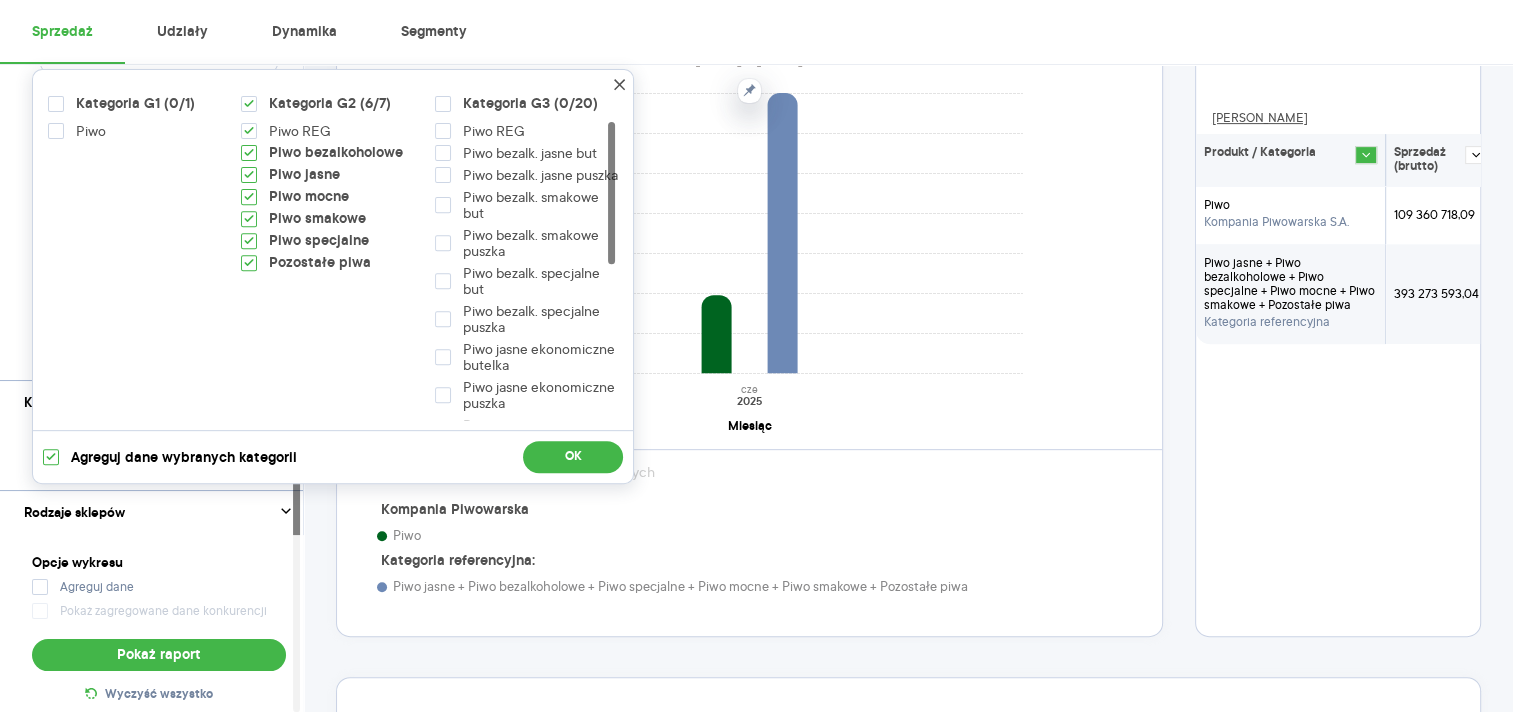 checkbox on "true" 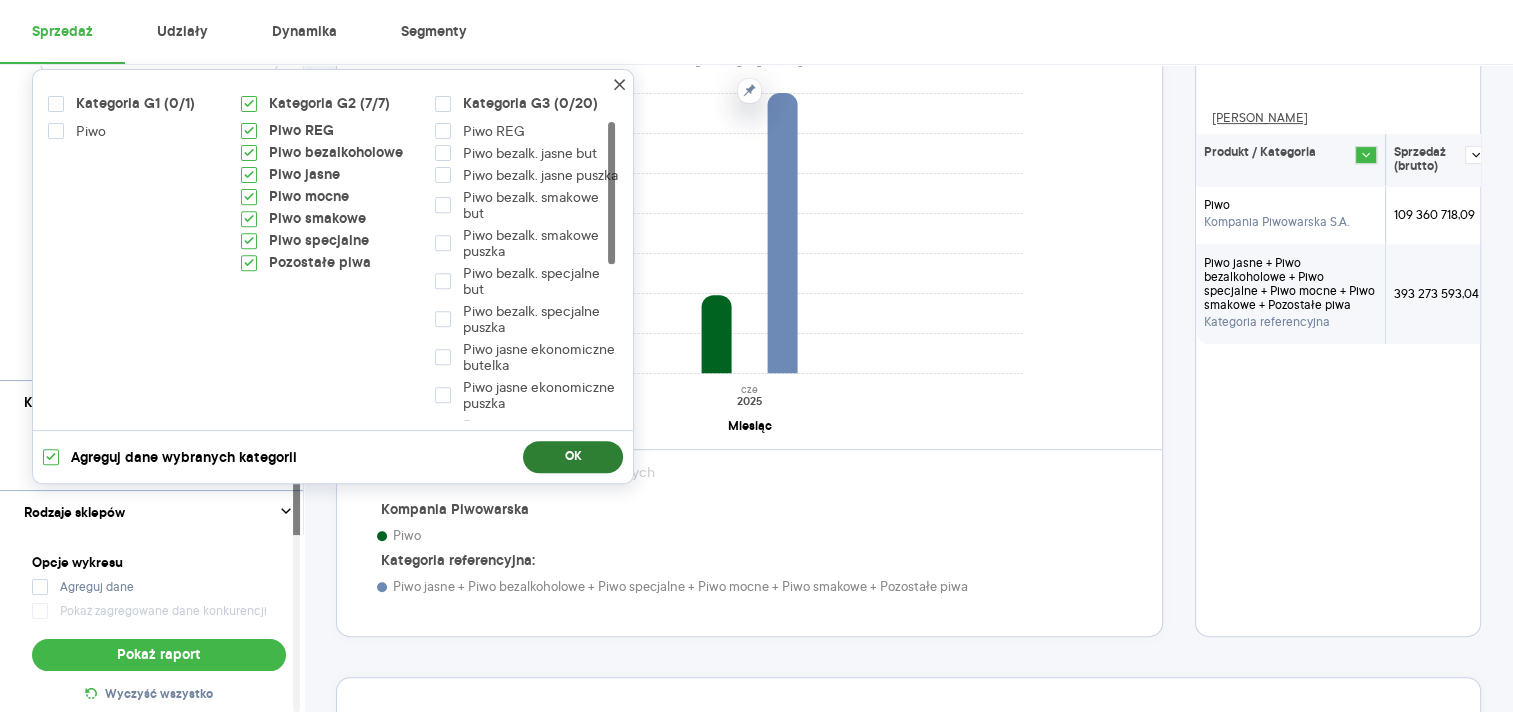 click on "OK" at bounding box center (573, 457) 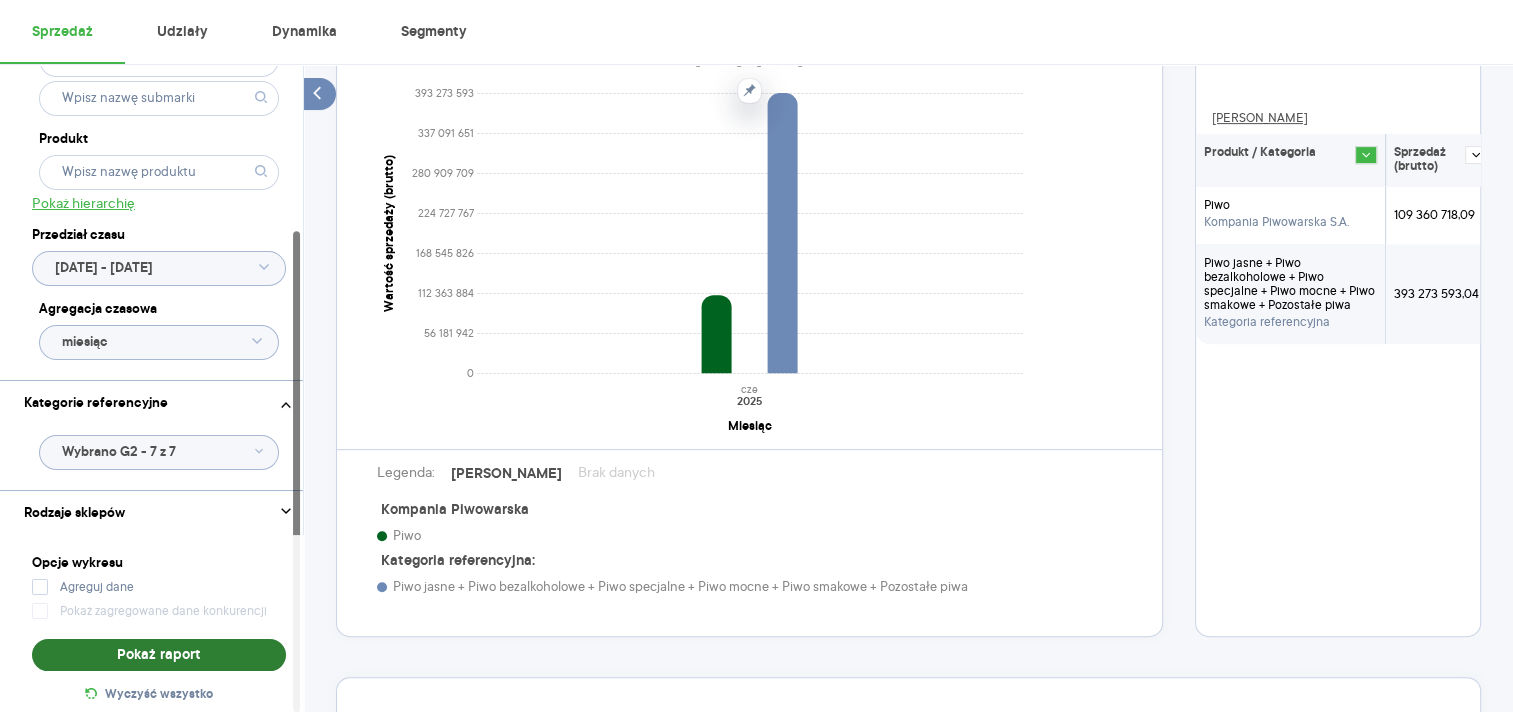 click on "Pokaż raport" at bounding box center (159, 655) 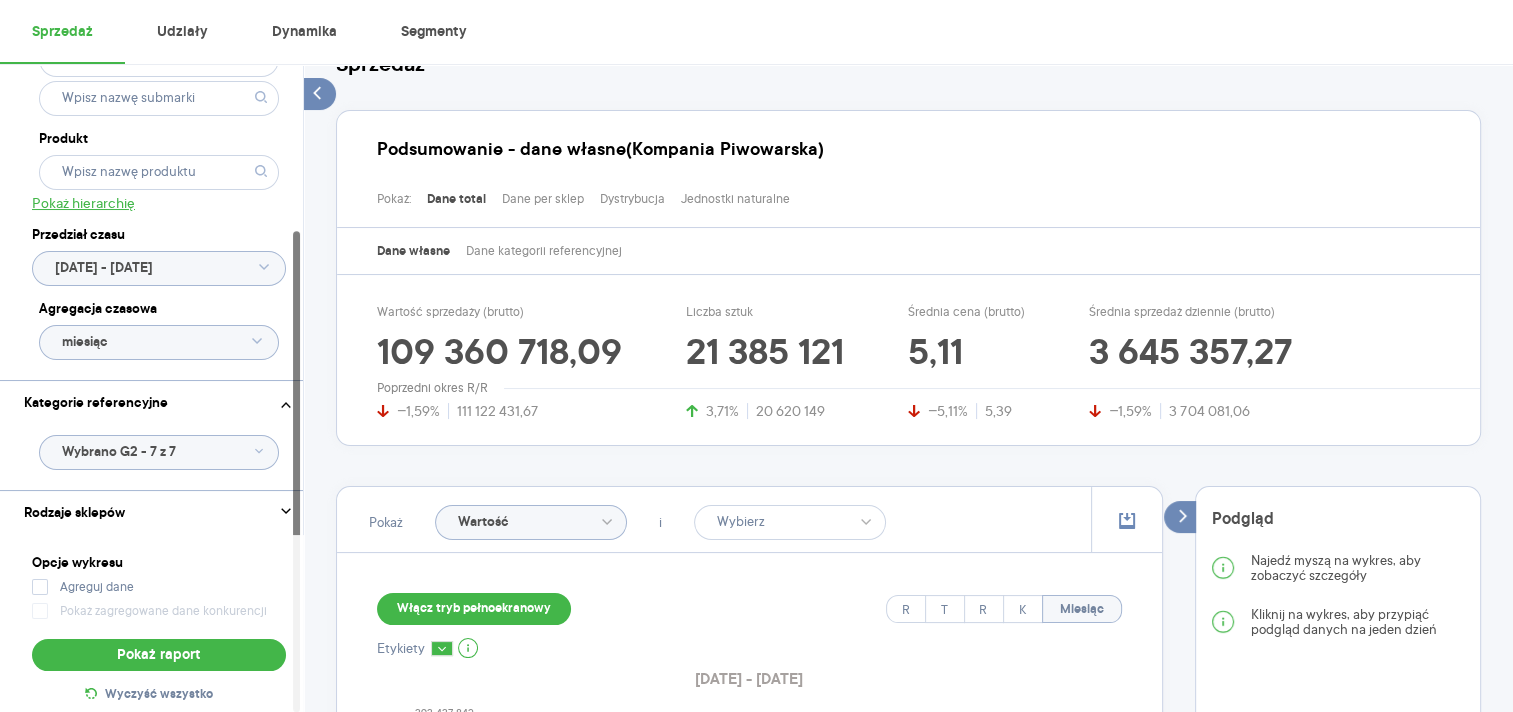 scroll, scrollTop: 116, scrollLeft: 0, axis: vertical 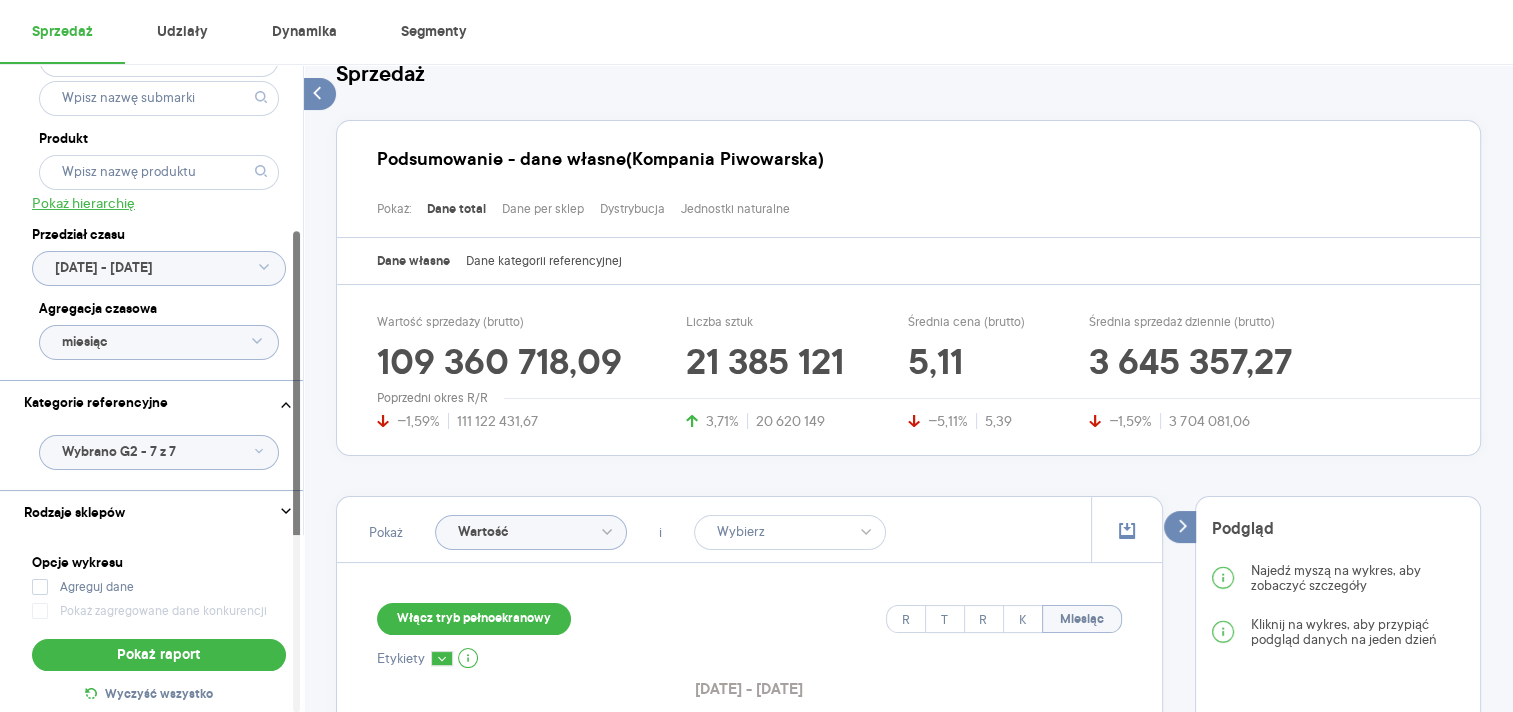 click on "Dane kategorii referencyjnej" at bounding box center [544, 261] 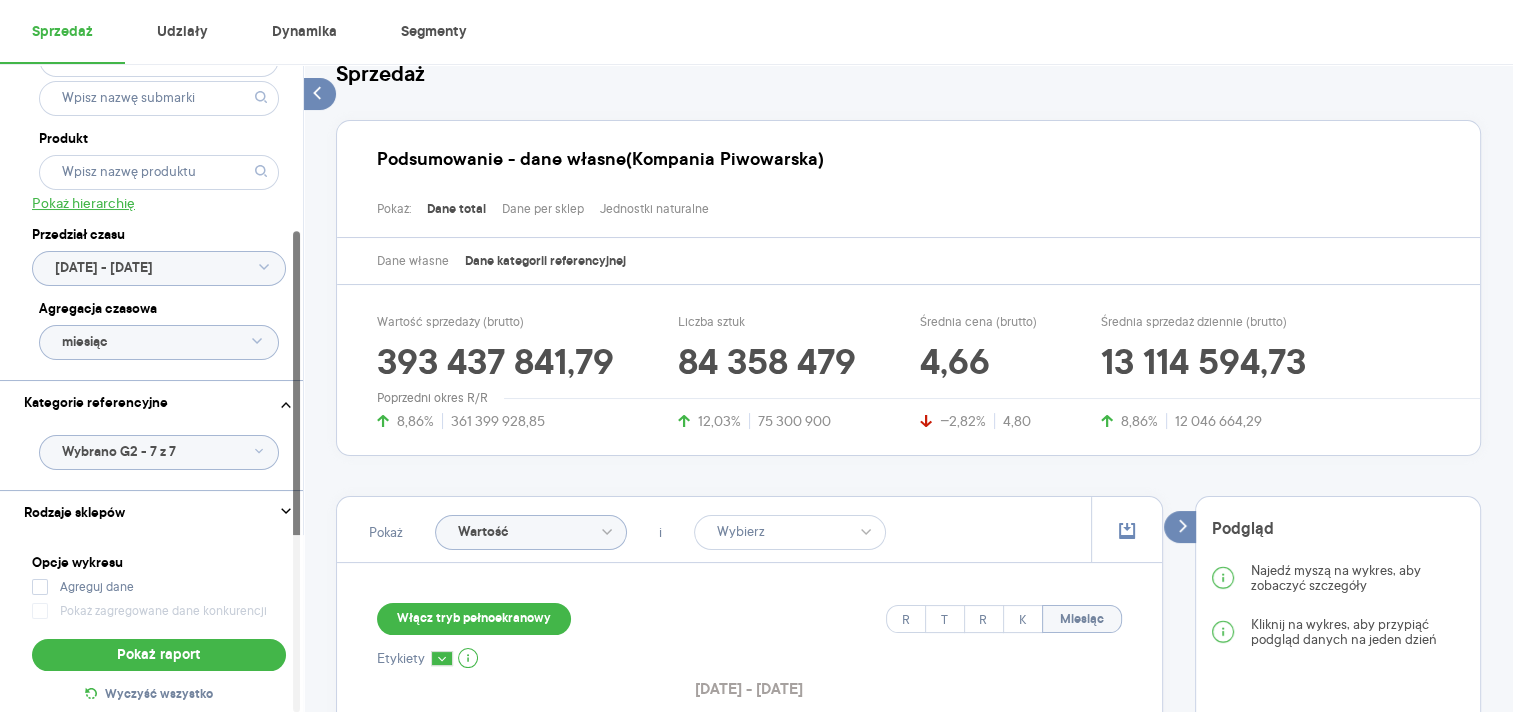 click on "Wartość" 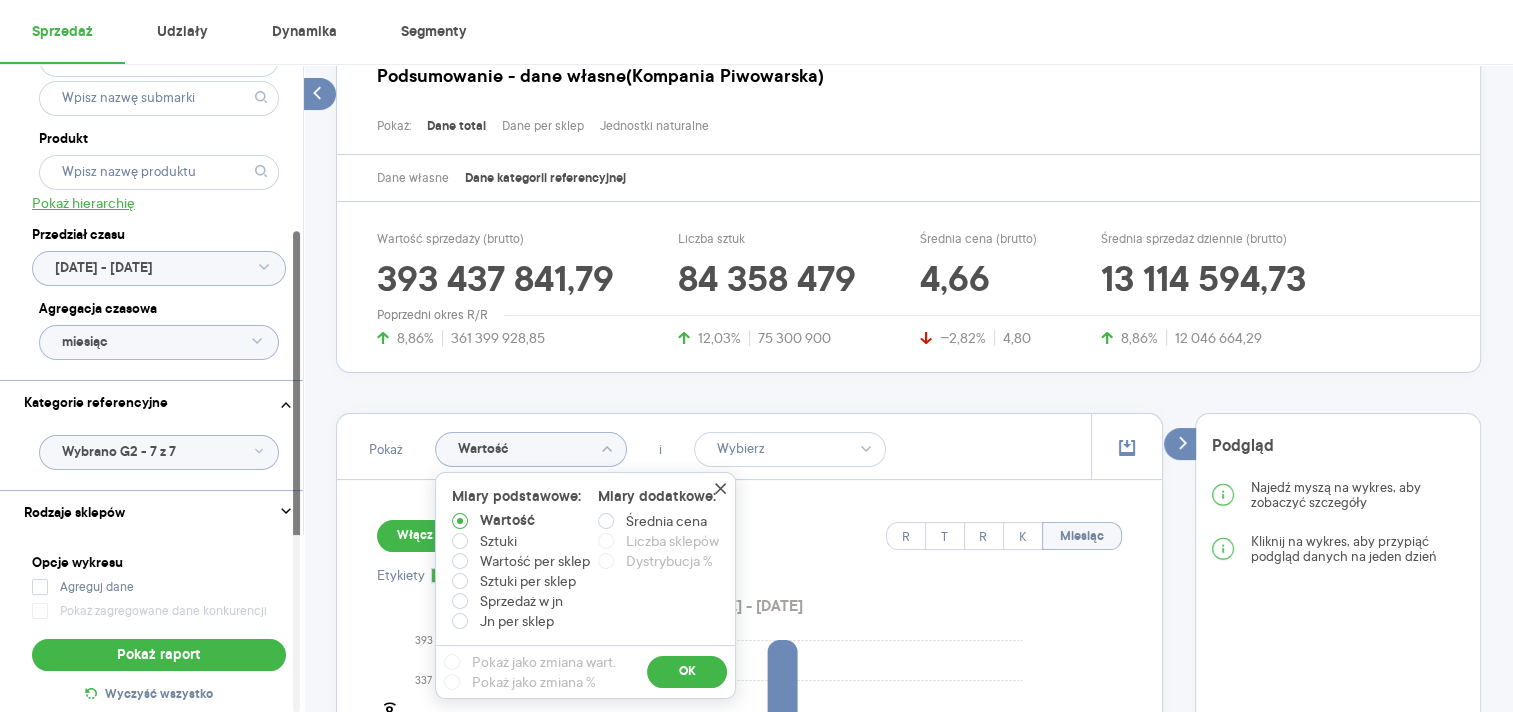scroll, scrollTop: 203, scrollLeft: 0, axis: vertical 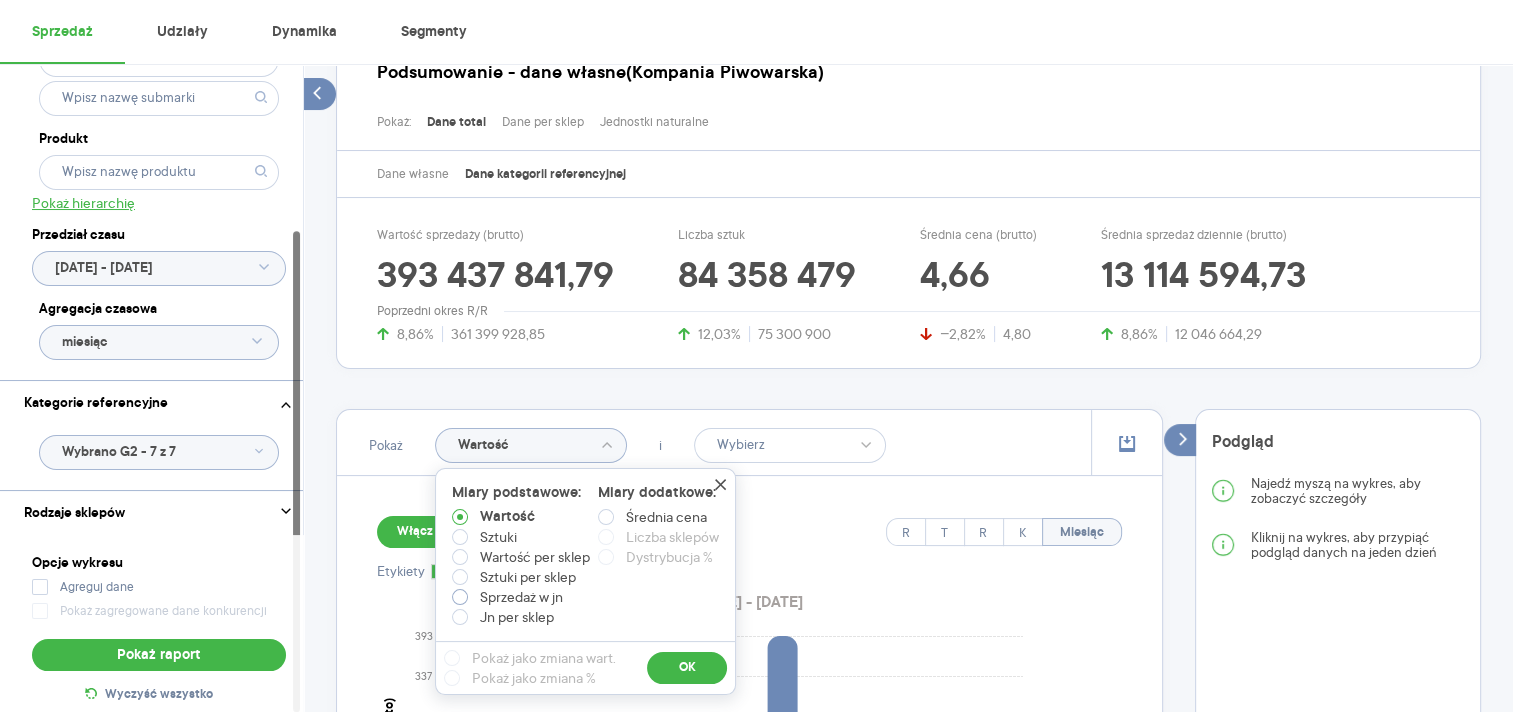 click on "Sprzedaż w jn" at bounding box center [521, 597] 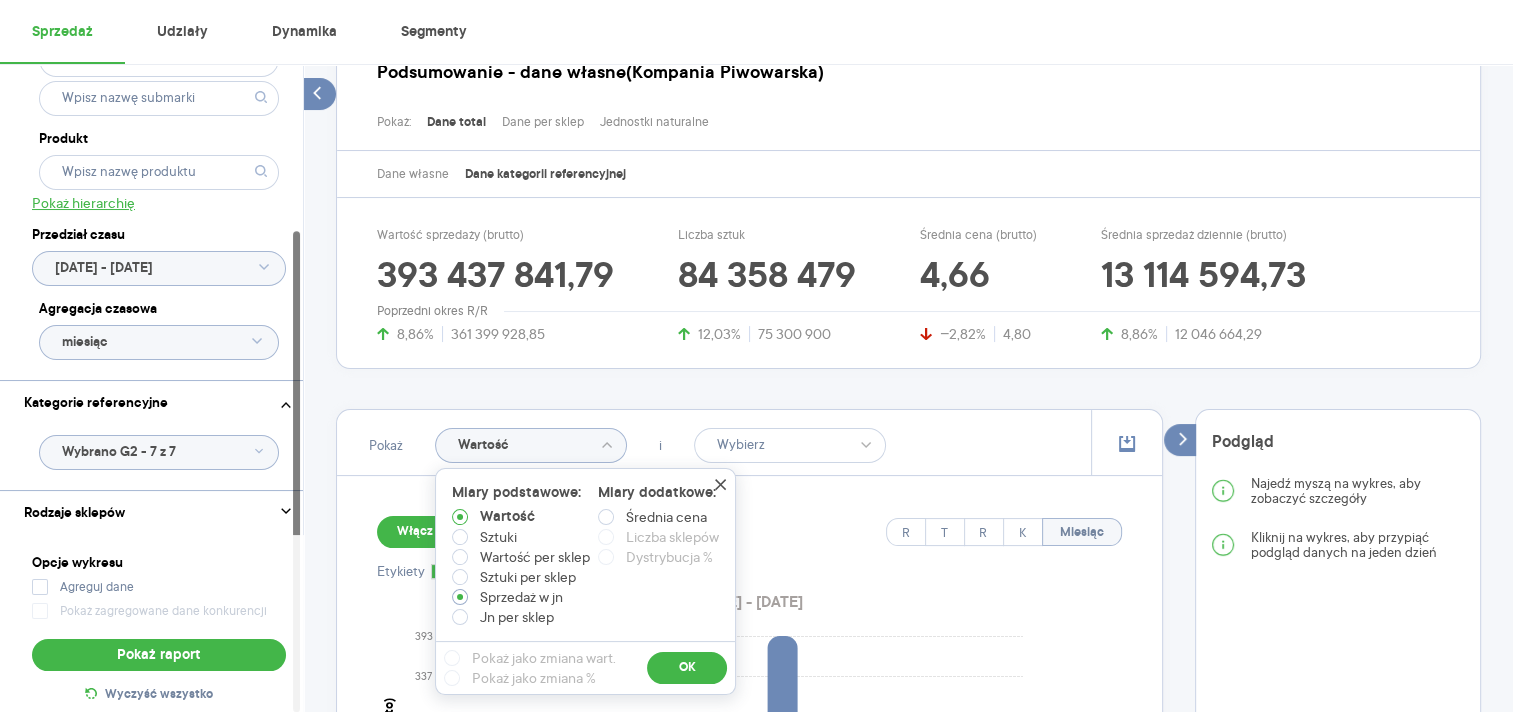 radio on "true" 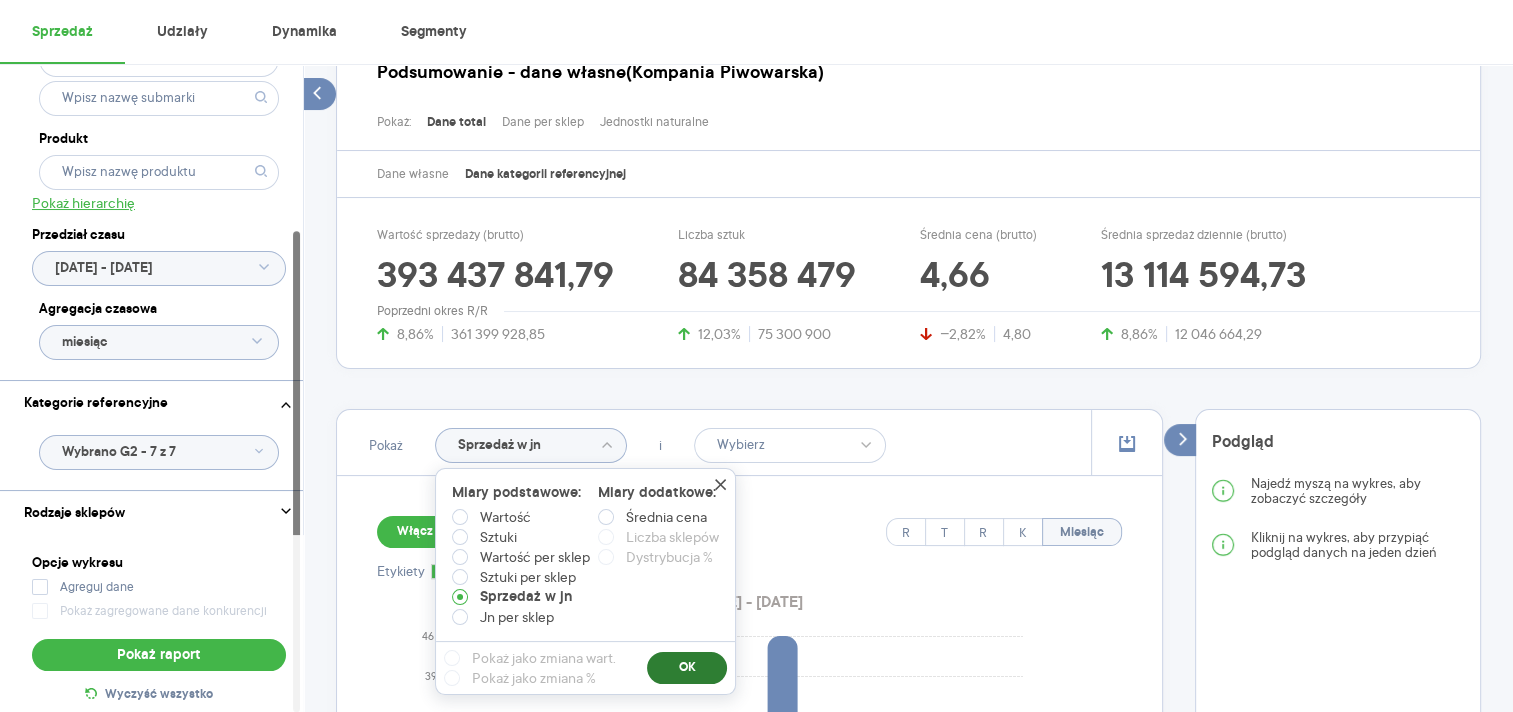 click on "OK" at bounding box center (687, 668) 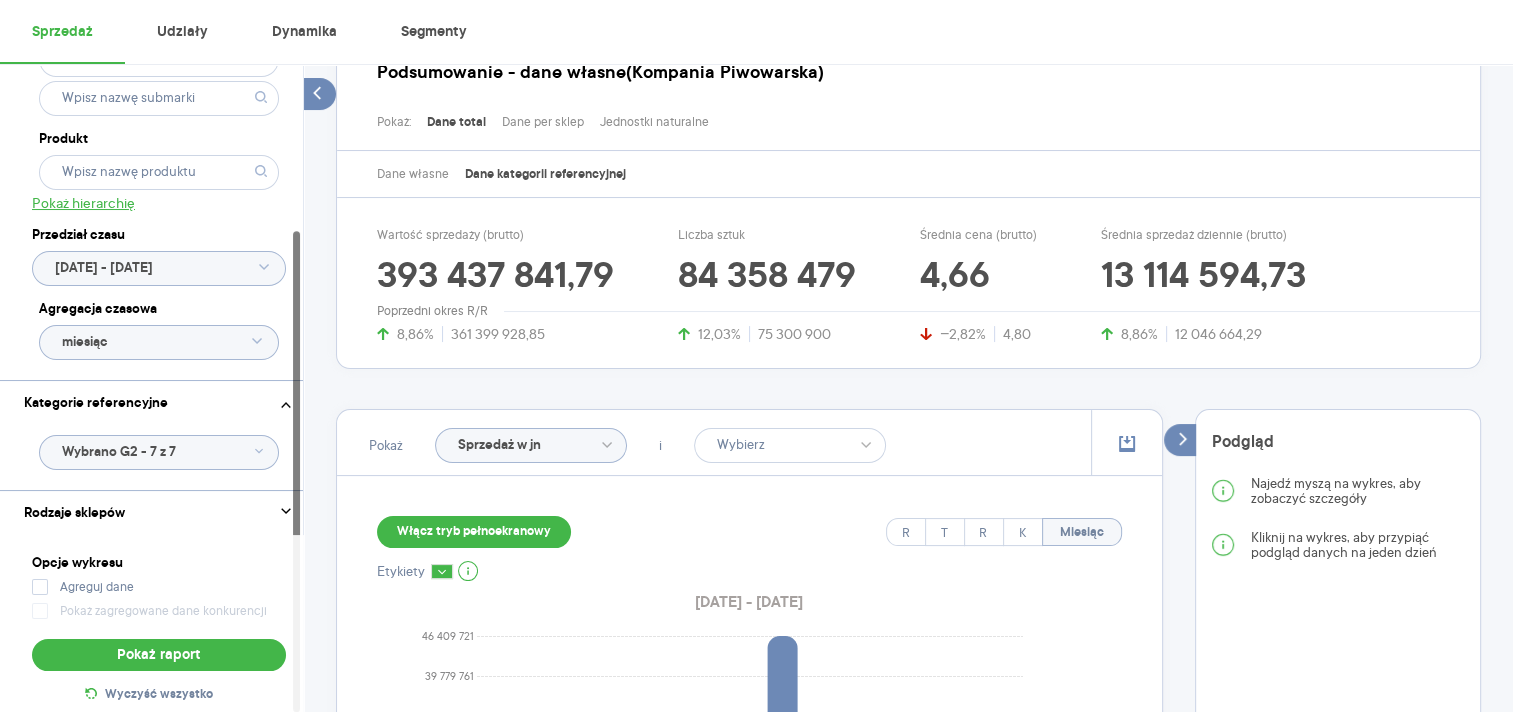 click on "Sprzedaż Podsumowanie - dane własne  (Kompania Piwowarska) Pokaż: Dane total Dane per sklep Jednostki naturalne Dane własne Dane kategorii referencyjnej Wartość sprzedaży (brutto) 393 437 841,79 8,86% 361 399 928,85 Liczba sztuk 84 358 479 12,03% 75 300 900 Średnia cena (brutto) 4,66 −2,82% 4,80 Średnia sprzedaż dziennie (brutto) 13 114 594,73 8,86% 12 046 664,29 Poprzedni okres R/R Pokaż Sprzedaż w jn i Włącz tryb pełnoekranowy R T R K Miesiąc Etykiety [DATE] - [DATE] 0 6 629 960 13 259 920 19 889 880 26 519 840 33 149 800 39 779 761 46 409 721 Sprzedaż w jn [DATE] Miesiąc Legenda: Dane Brak danych Kompania Piwowarska Piwo Kategoria referencyjna: Piwo jasne + Piwo bezalkoholowe + Piwo specjalne + Piwo mocne + Piwo REG + Piwo smakowe + Pozostałe piwa Podgląd Najedź myszą na wykres, aby zobaczyć szczegóły Kliknij na wykres, aby przypiąć podgląd danych na jeden dzień Tabela - dane własne  (Kompania Piwowarska) Rok Miesiąc Pokaż dane" at bounding box center (908, 695) 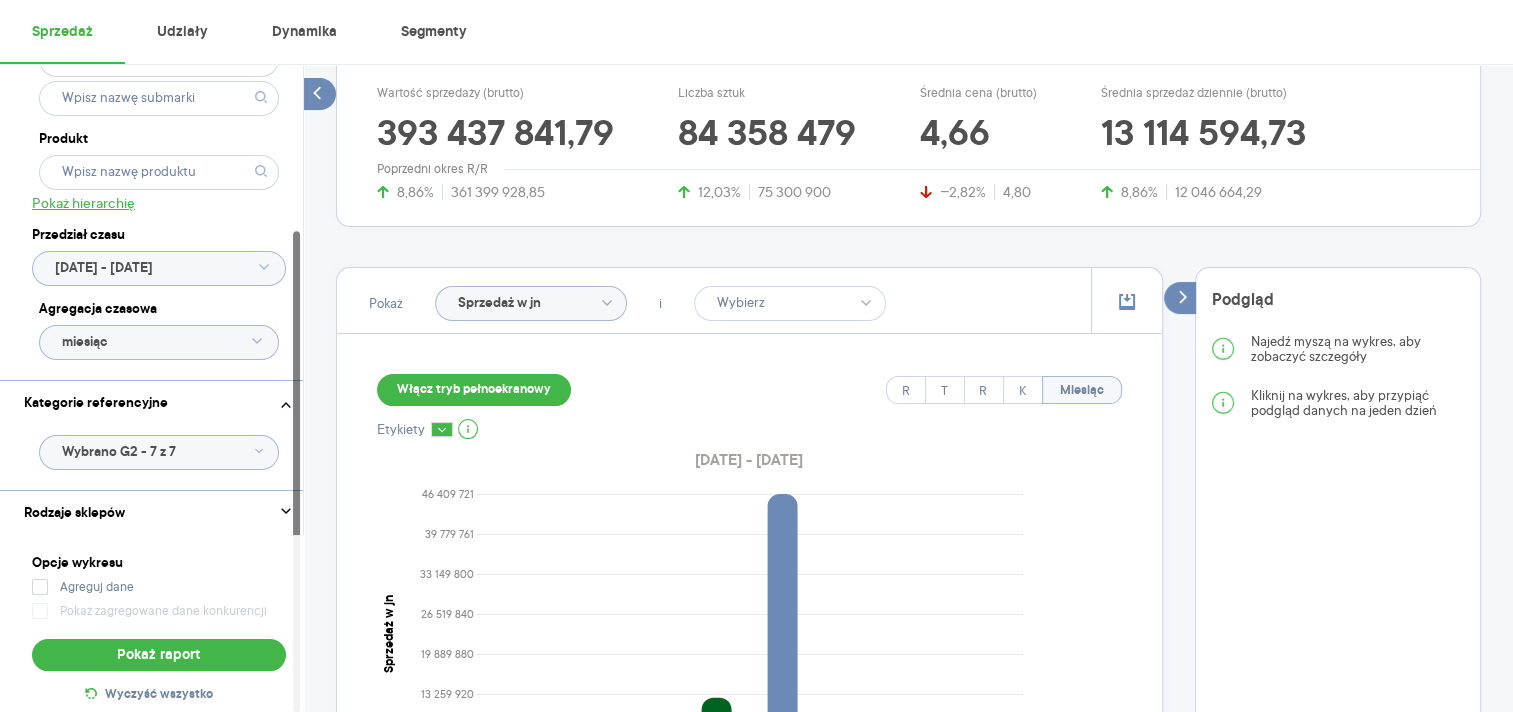 scroll, scrollTop: 291, scrollLeft: 0, axis: vertical 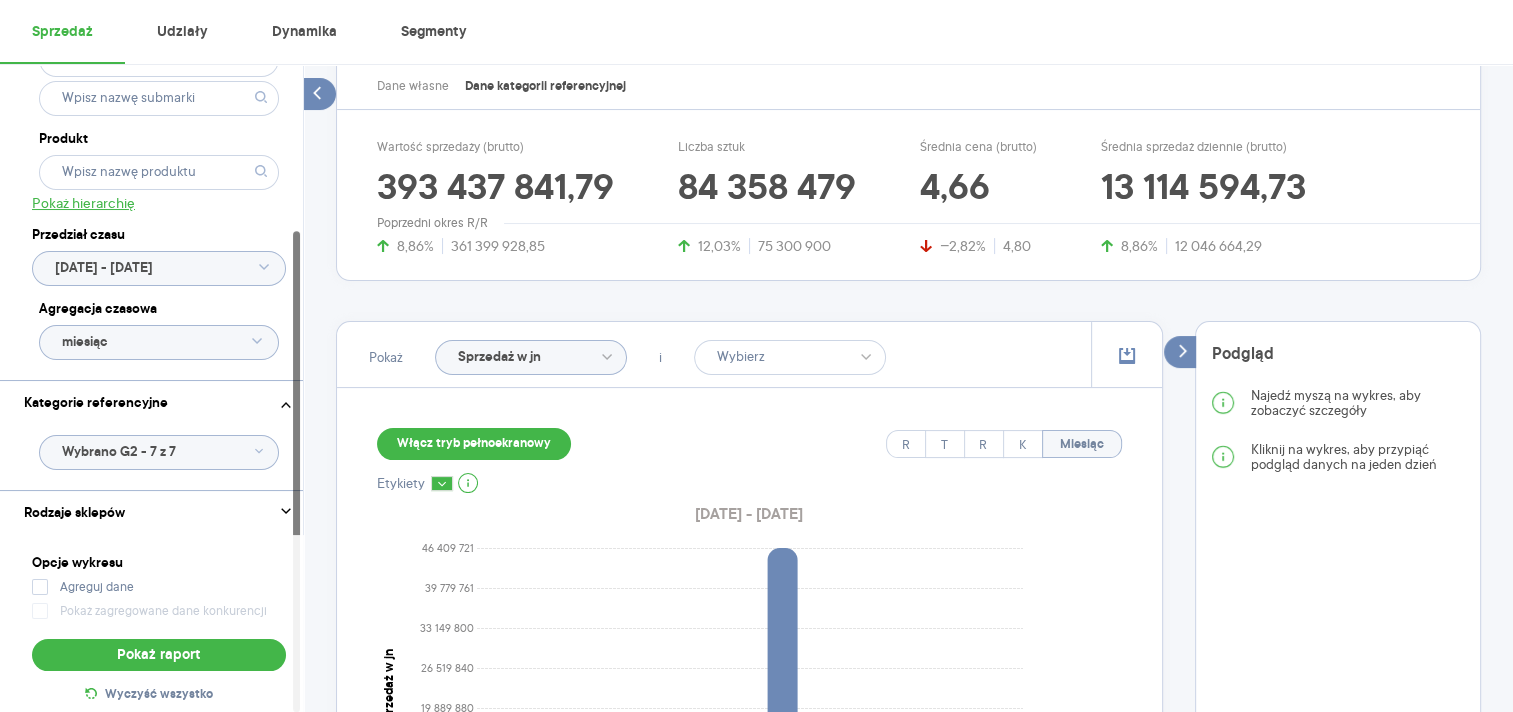 click on "Sprzedaż w jn" 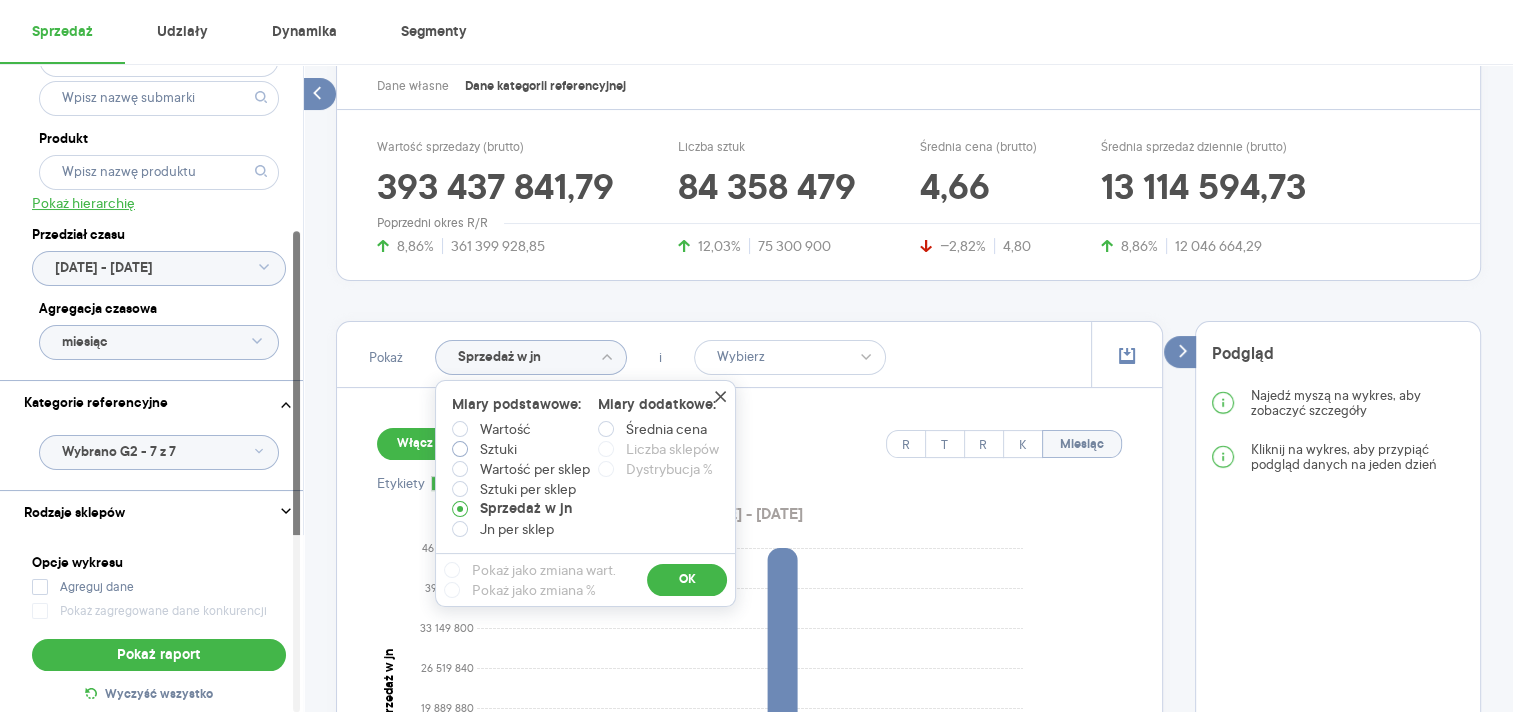 click on "Sztuki" at bounding box center [498, 449] 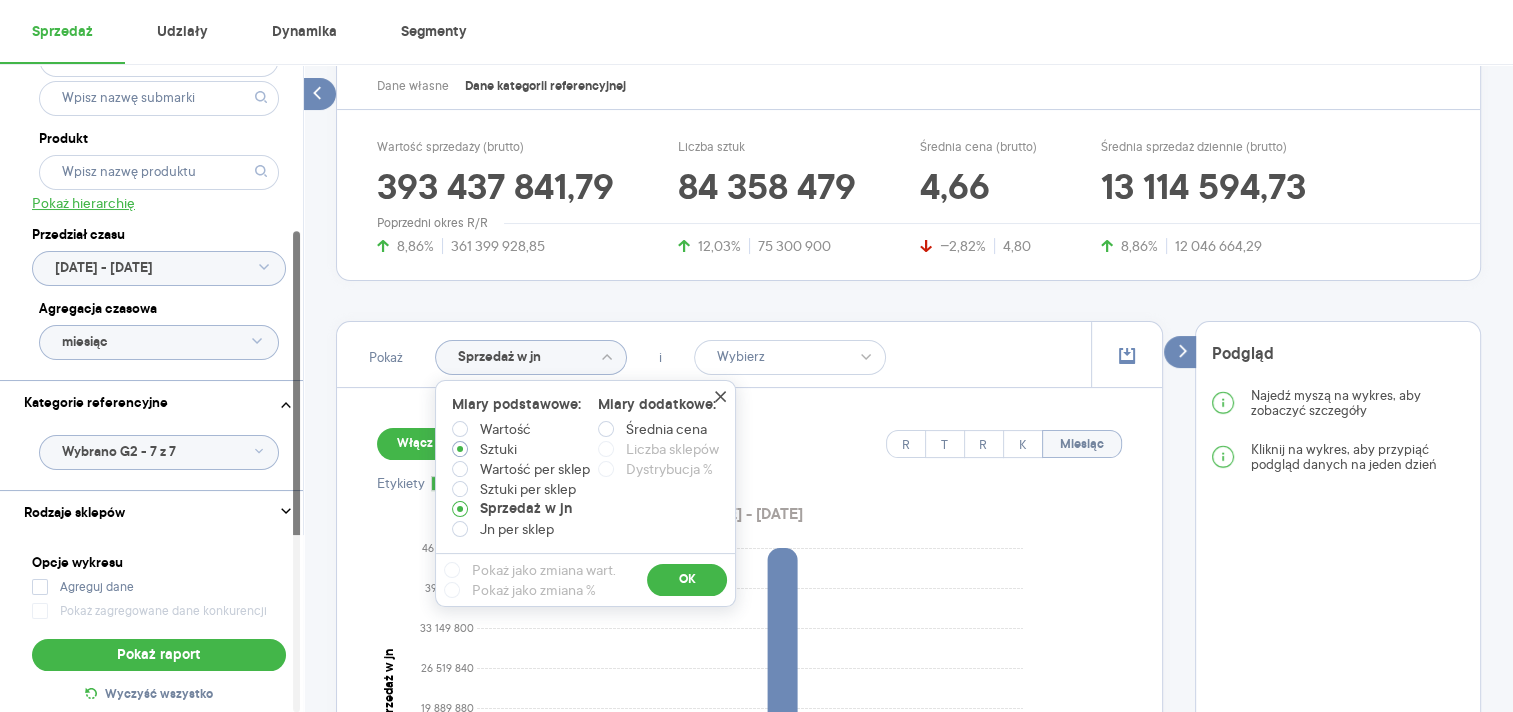 radio on "true" 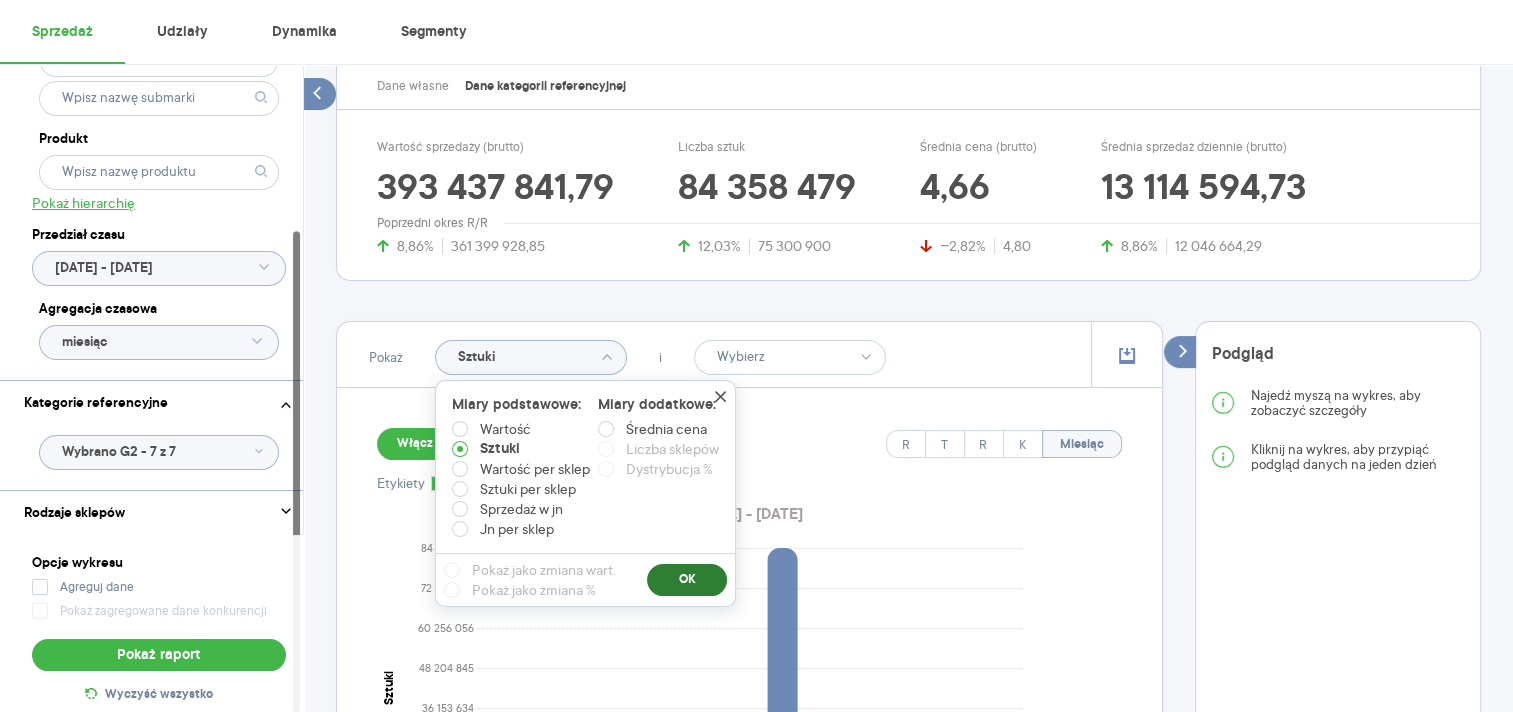 click on "OK" at bounding box center [687, 580] 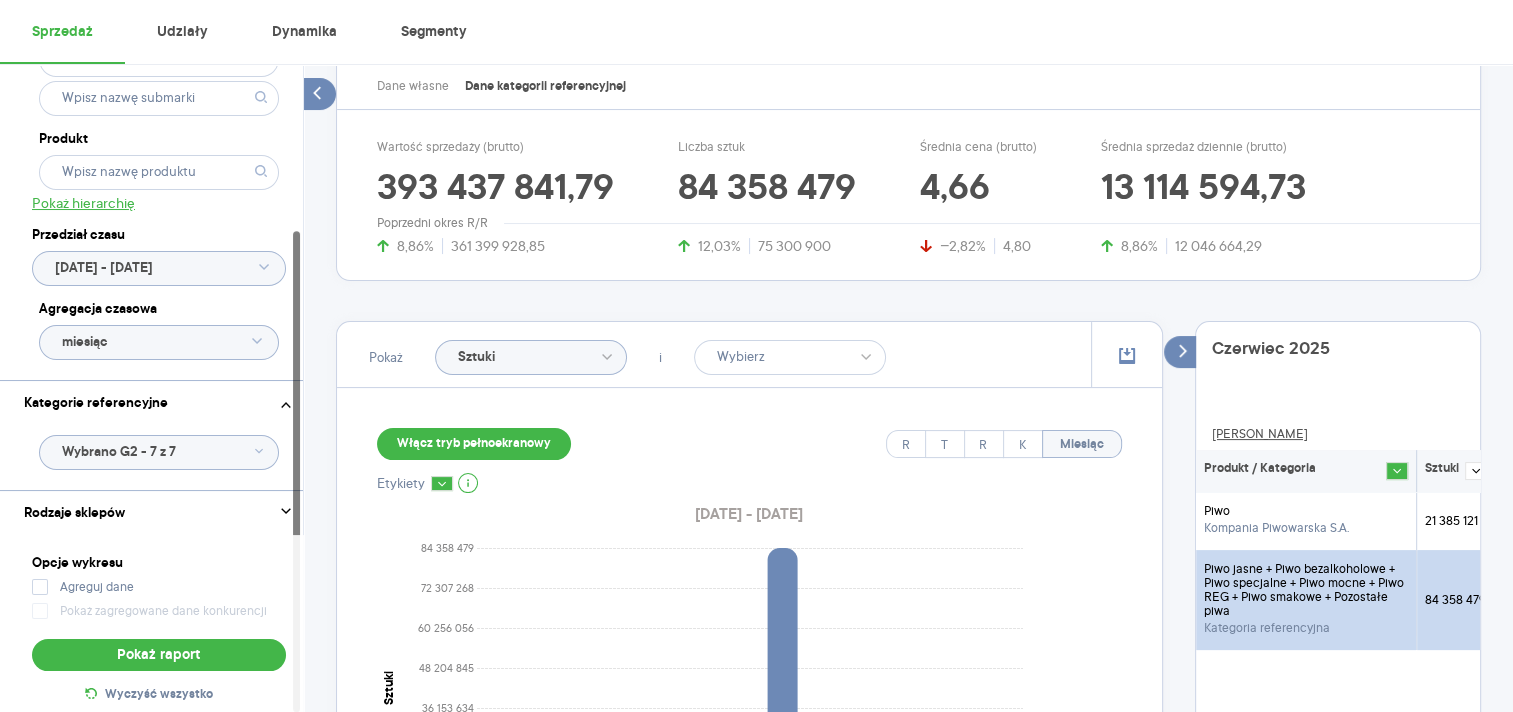 click 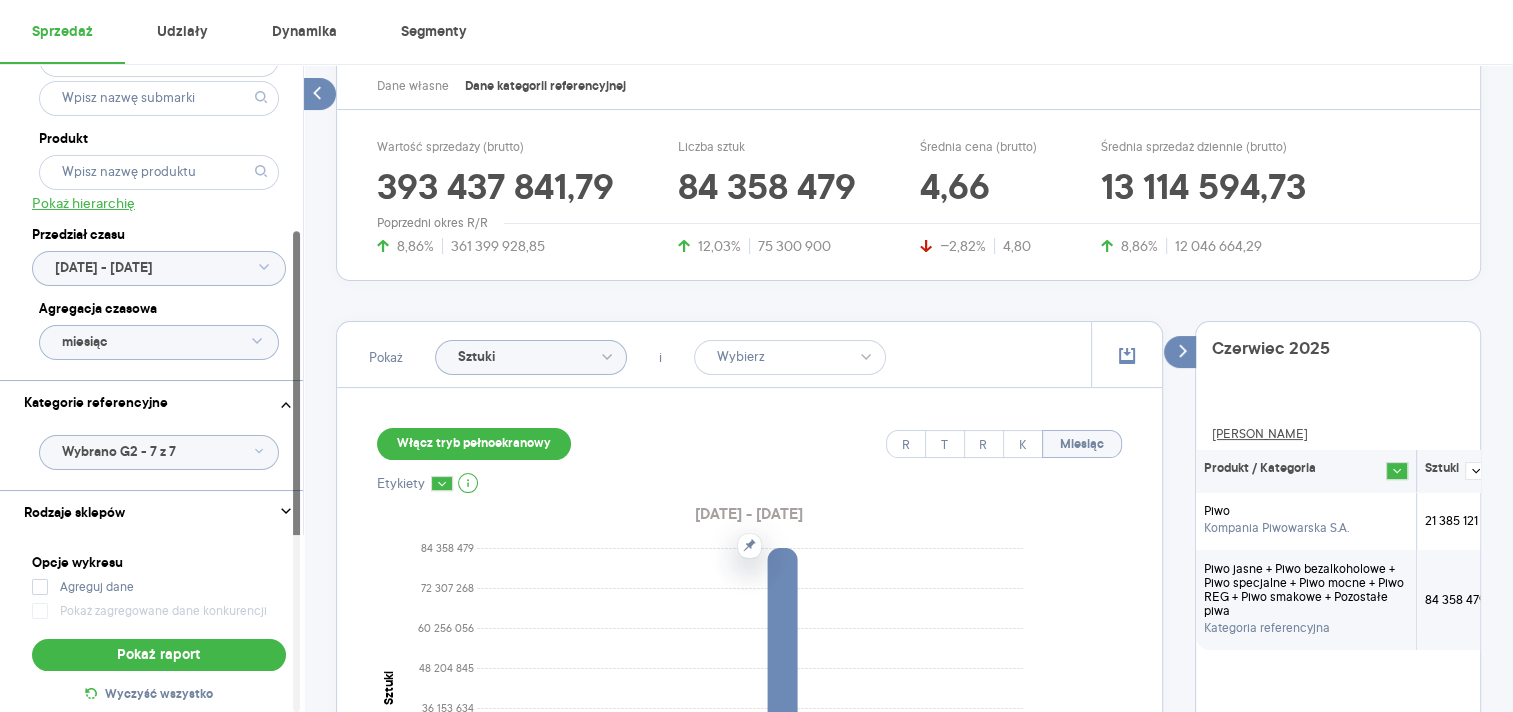 click on "Sztuki" 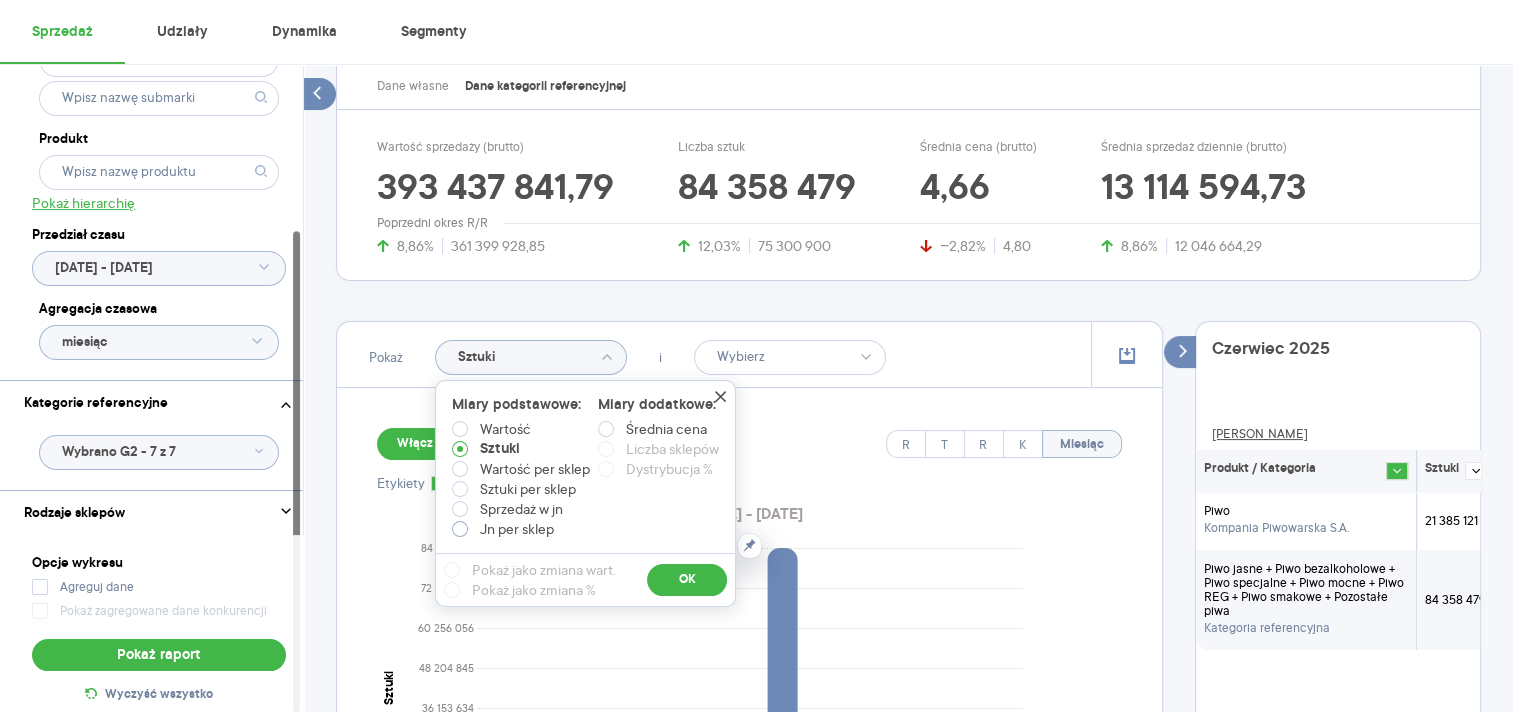 click on "Jn per sklep" at bounding box center [517, 529] 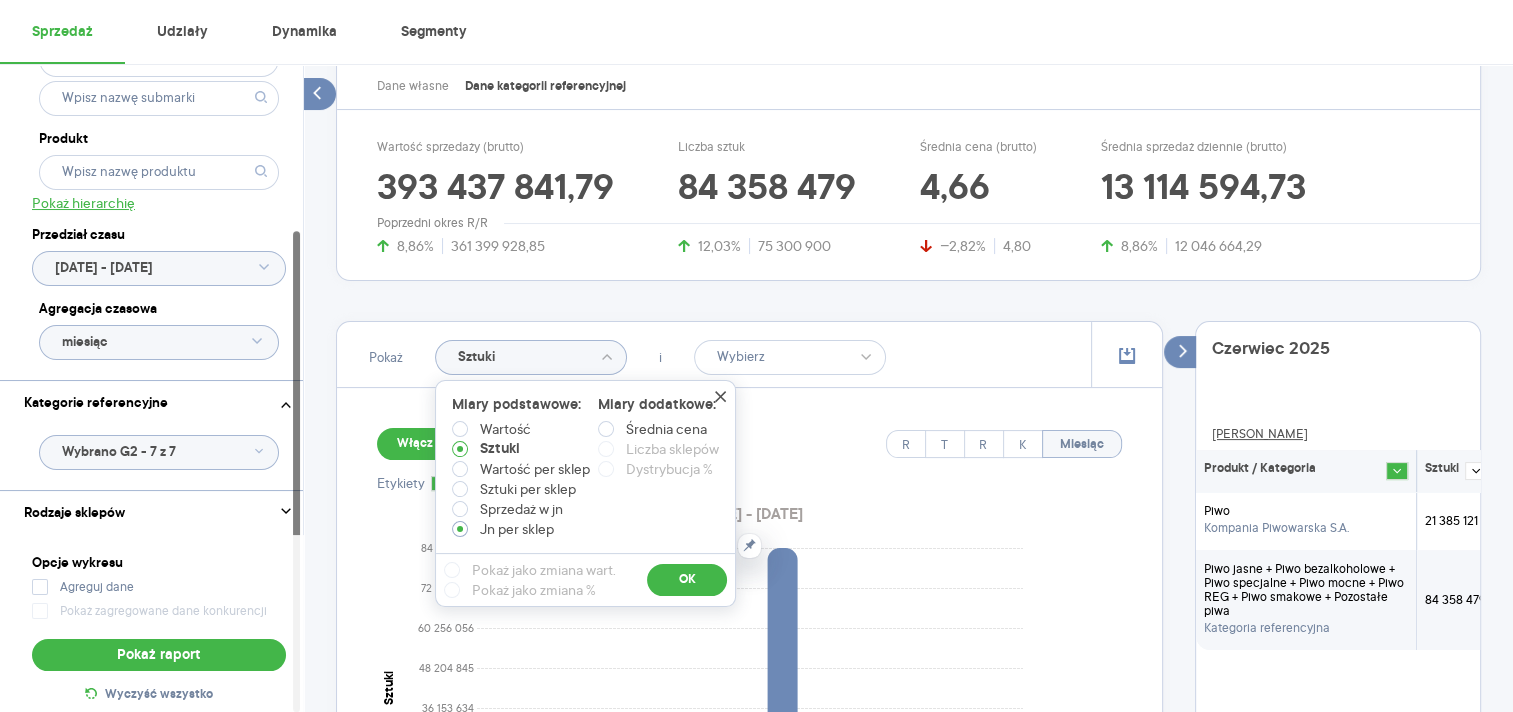 radio on "true" 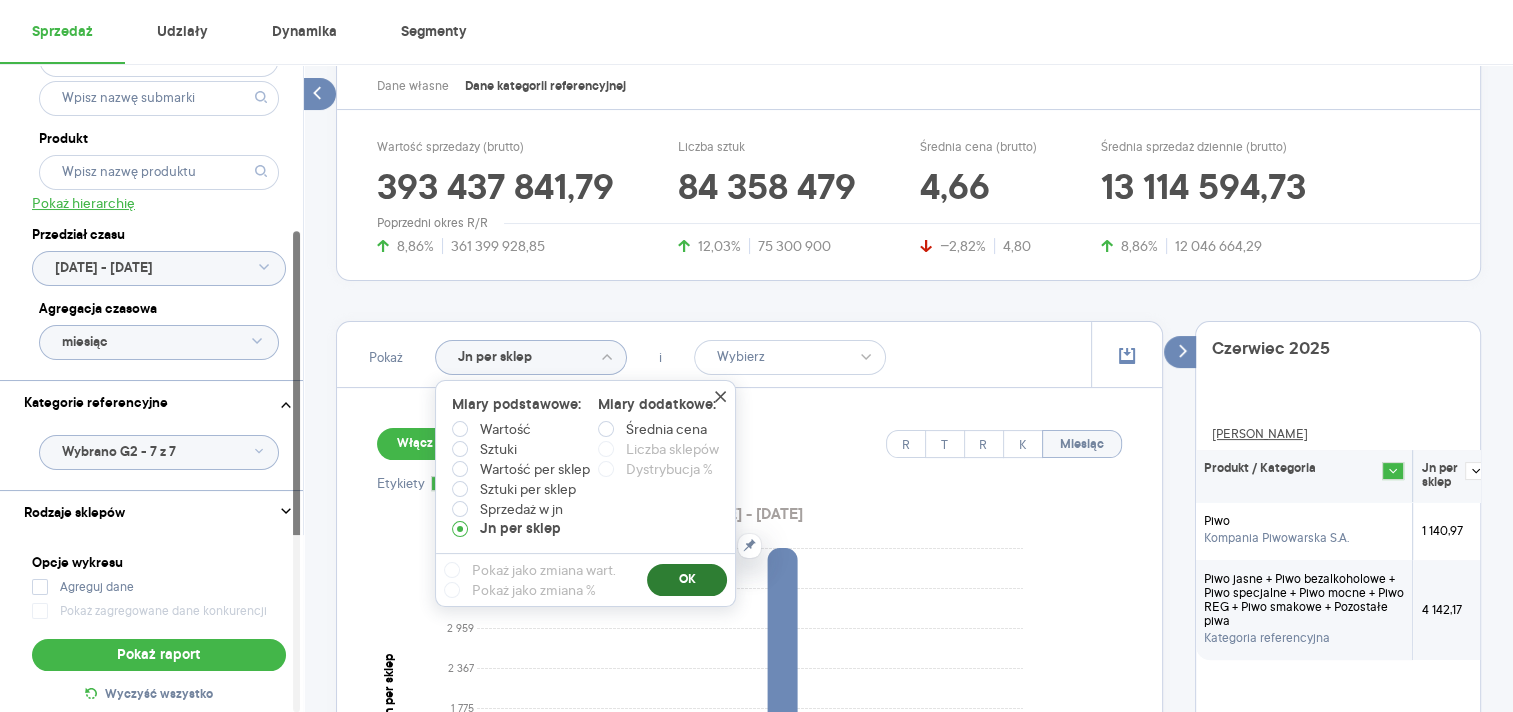 click on "OK" at bounding box center (687, 580) 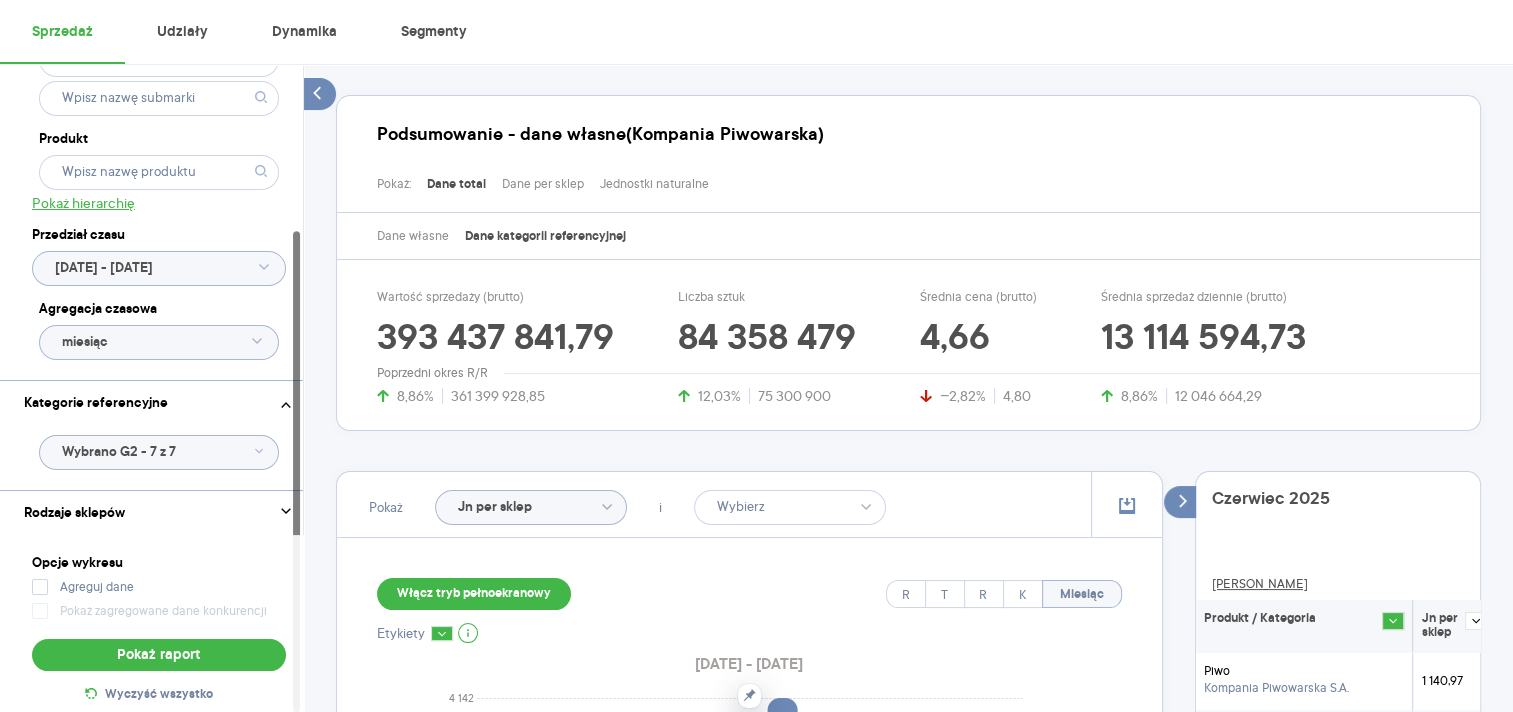 scroll, scrollTop: 136, scrollLeft: 0, axis: vertical 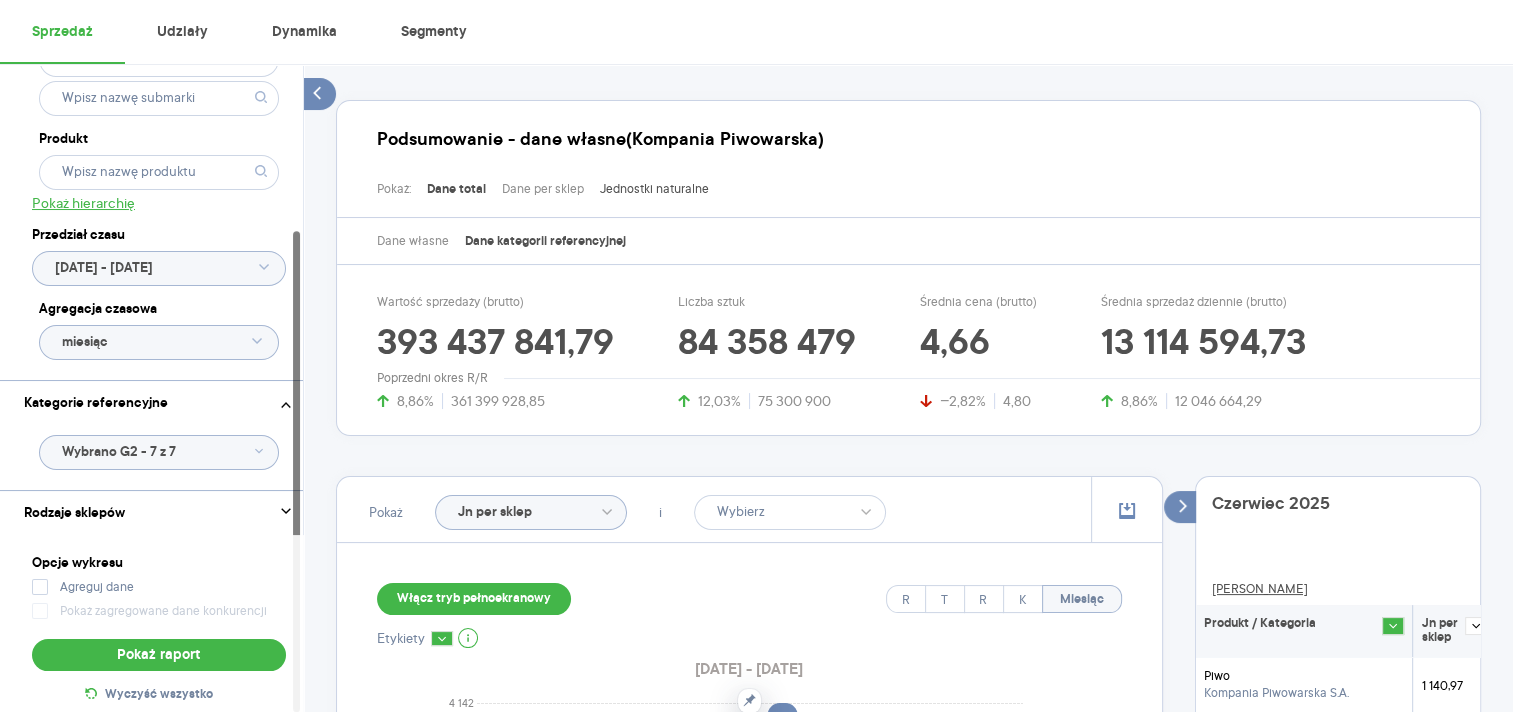 click on "Jednostki naturalne" at bounding box center [654, 189] 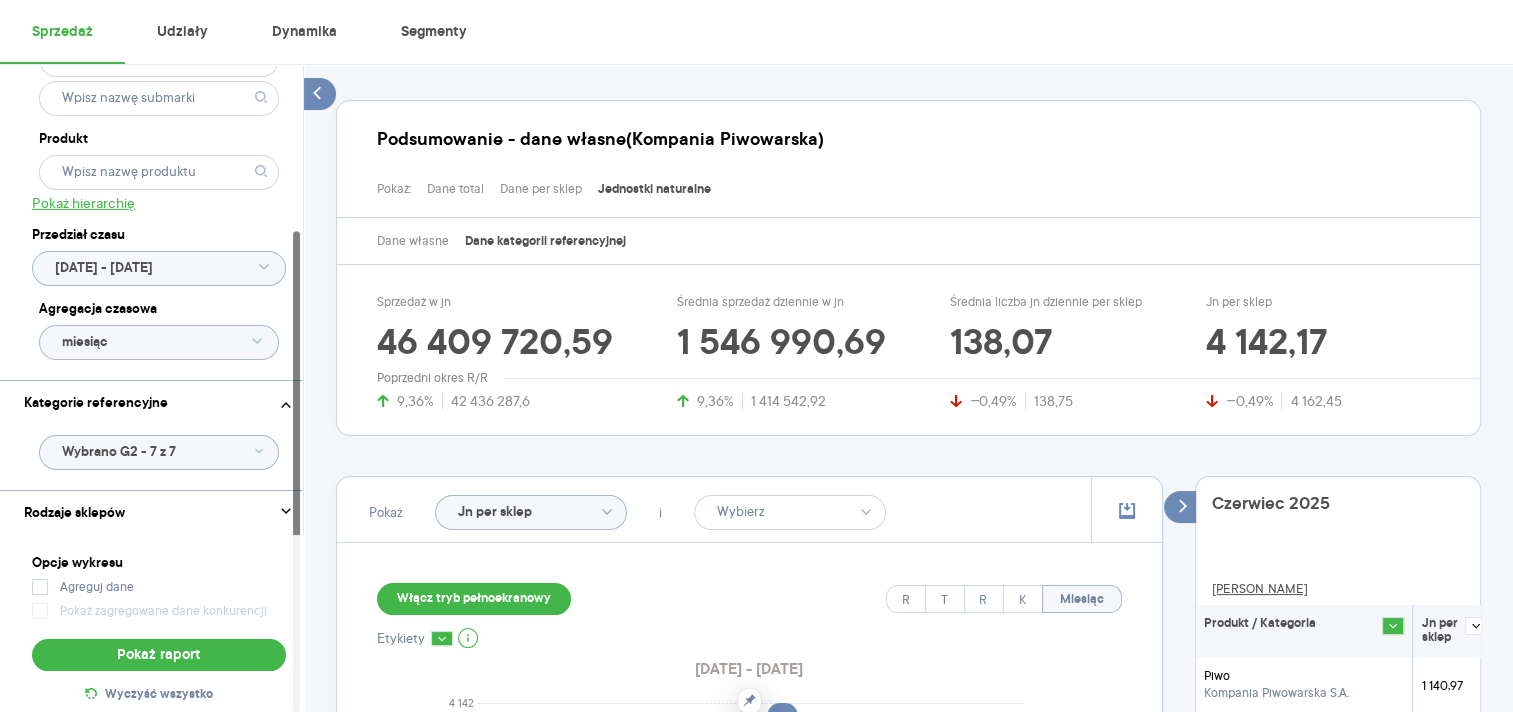 click on "Włącz tryb pełnoekranowy R T R K Miesiąc Etykiety [DATE] - [DATE] 0 592 1 183 1 775 2 367 2 959 3 550 4 142 Jn per sklep [DATE] Miesiąc Legenda: Dane Brak danych Kompania Piwowarska Piwo Kategoria referencyjna: Piwo jasne + Piwo bezalkoholowe + Piwo specjalne + Piwo mocne + Piwo REG + Piwo smakowe + Pozostałe piwa" at bounding box center (749, 894) 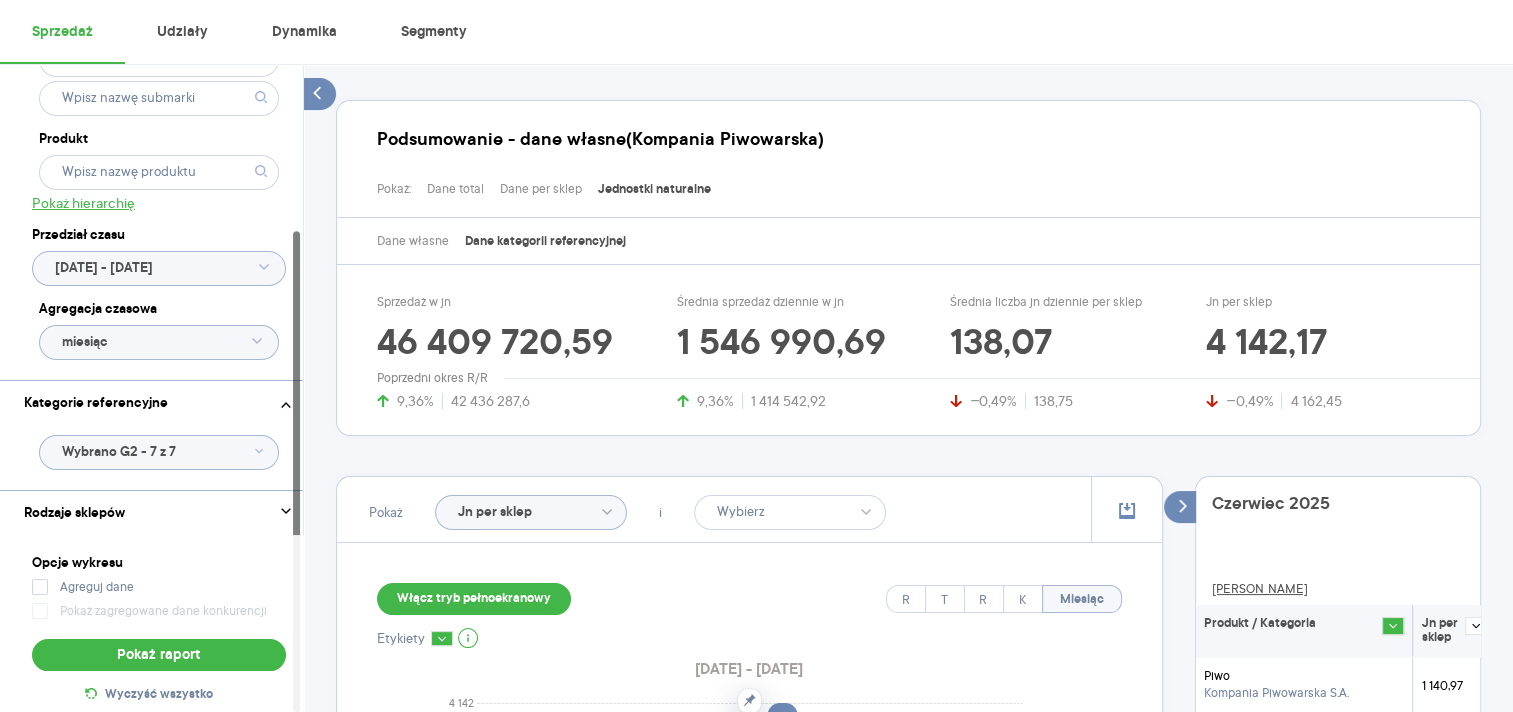 drag, startPoint x: 389, startPoint y: 397, endPoint x: 423, endPoint y: 400, distance: 34.132095 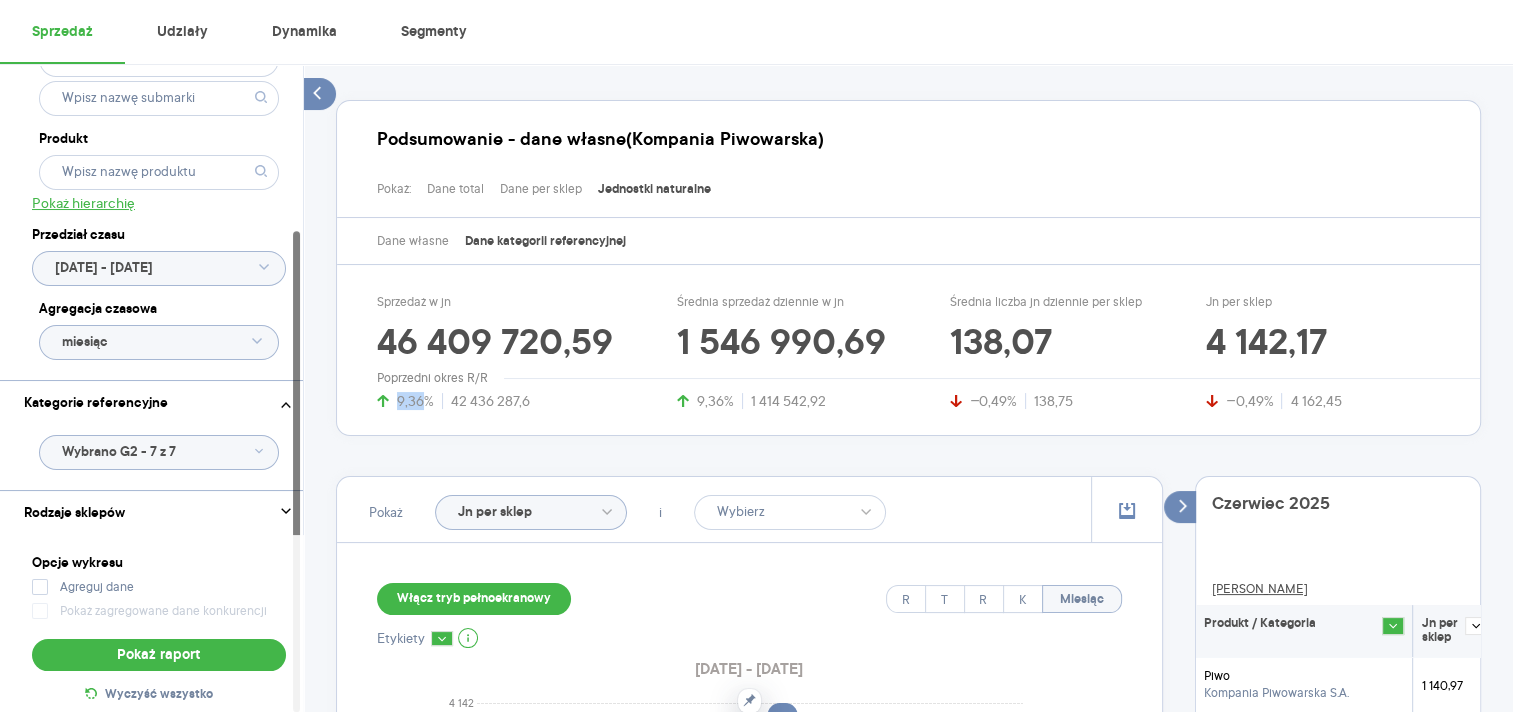 drag, startPoint x: 423, startPoint y: 400, endPoint x: 424, endPoint y: 437, distance: 37.01351 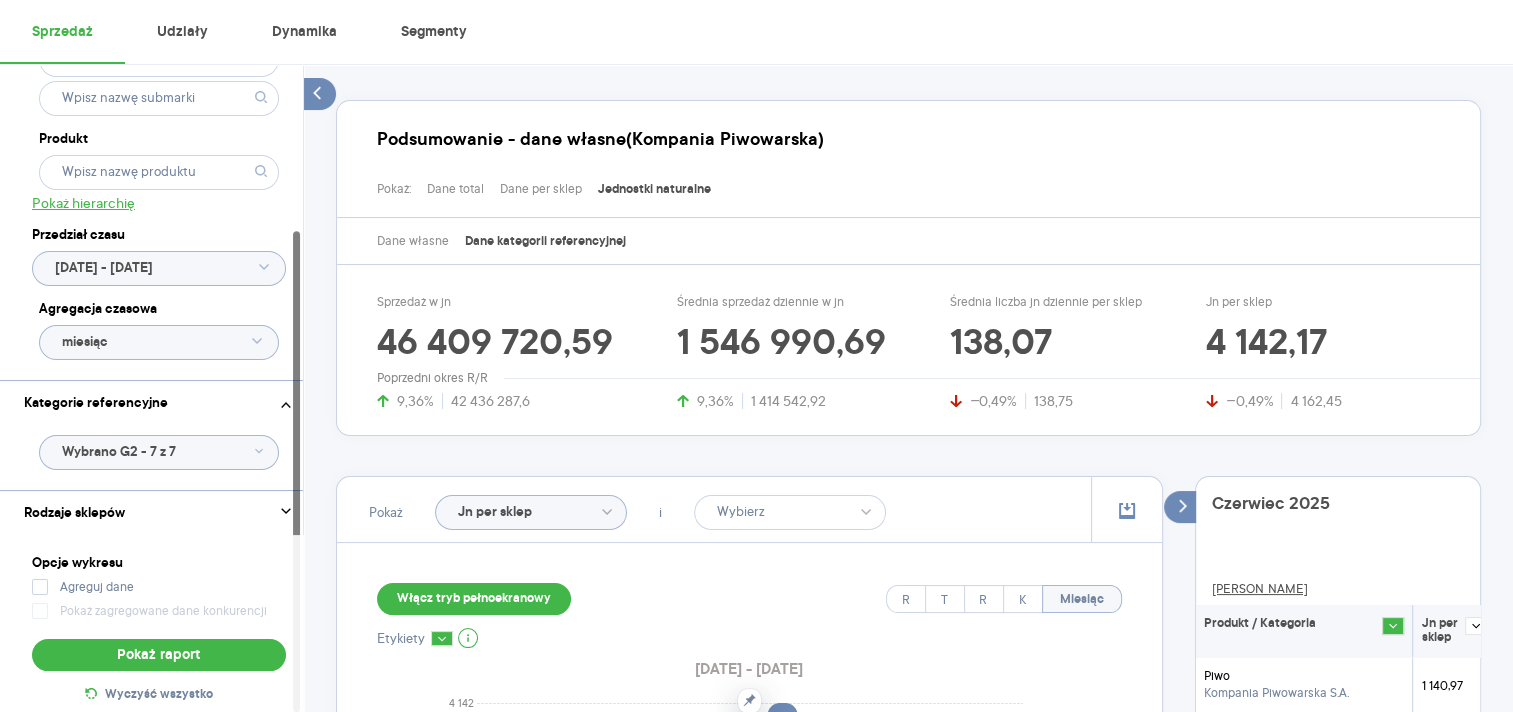 click on "Sprzedaż Podsumowanie - dane własne  (Kompania Piwowarska) Pokaż: Dane total Dane per sklep Jednostki naturalne Dane własne Dane kategorii referencyjnej Sprzedaż w jn 46 409 720,59 9,36% 42 436 287,6 Średnia sprzedaż dziennie w jn 1 546 990,69 9,36% 1 414 542,92 Średnia liczba jn dziennie per sklep 138,07 −0,49% 138,75 Jn per sklep 4 142,17 −0,49% 4 162,45 Poprzedni okres R/R Pokaż Jn per sklep i Włącz tryb pełnoekranowy R T R K Miesiąc Etykiety [DATE] - [DATE] 0 592 1 183 1 775 2 367 2 959 3 550 4 142 Jn per sklep [DATE] Miesiąc Legenda: Dane Brak danych Kompania Piwowarska Piwo Kategoria referencyjna: Piwo jasne + Piwo bezalkoholowe + Piwo specjalne + Piwo mocne + Piwo REG + Piwo smakowe + Pozostałe piwa [DATE] Dane Produkt / Kategoria Jn per sklep Piwo Kompania Piwowarska S.A. 1 140,97 Piwo jasne + Piwo bezalkoholowe + Piwo specjalne + Piwo mocne + Piwo REG + Piwo smakowe + Pozostałe piwa Kategoria referencyjna 4 142,17 Tabela - dane własne  (Kompania Piwowarska) Rok" at bounding box center [908, 762] 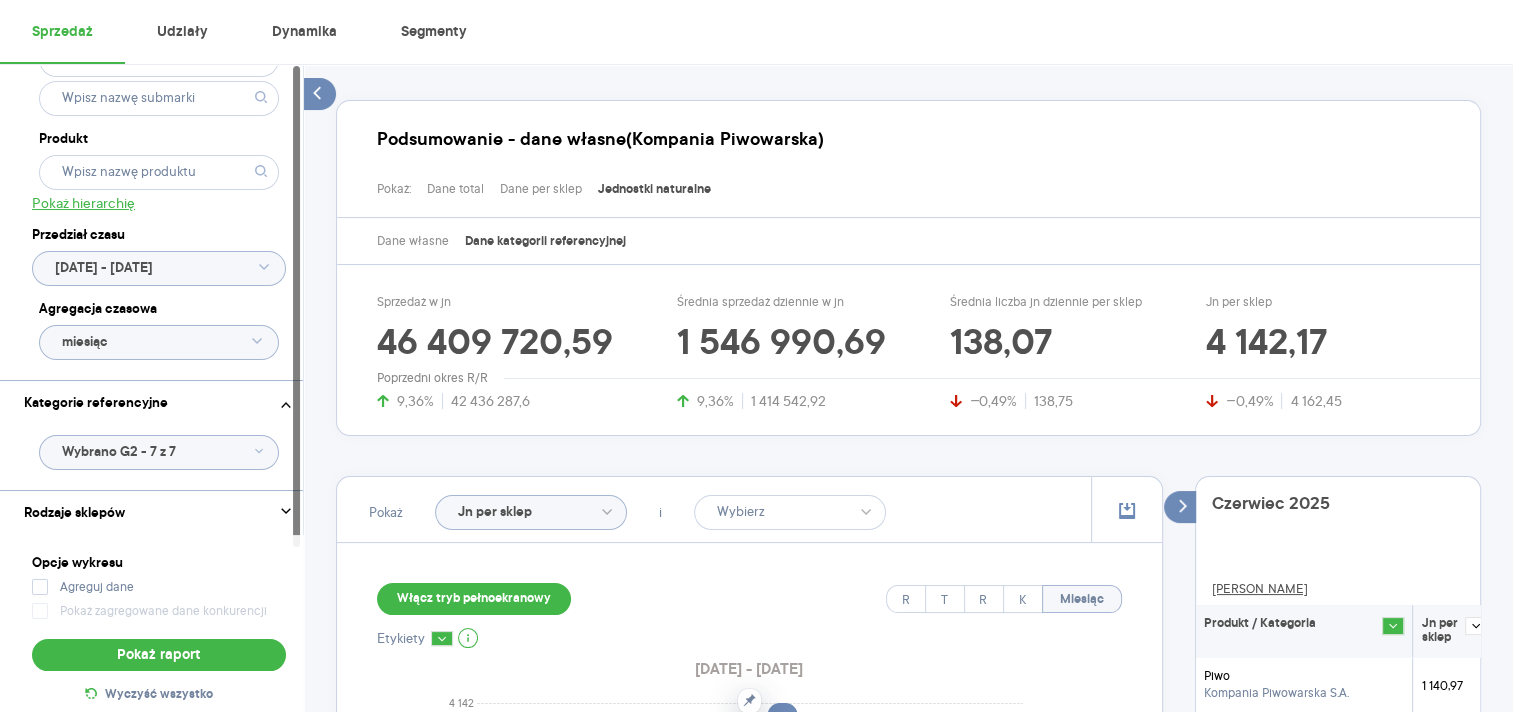 scroll, scrollTop: 0, scrollLeft: 0, axis: both 